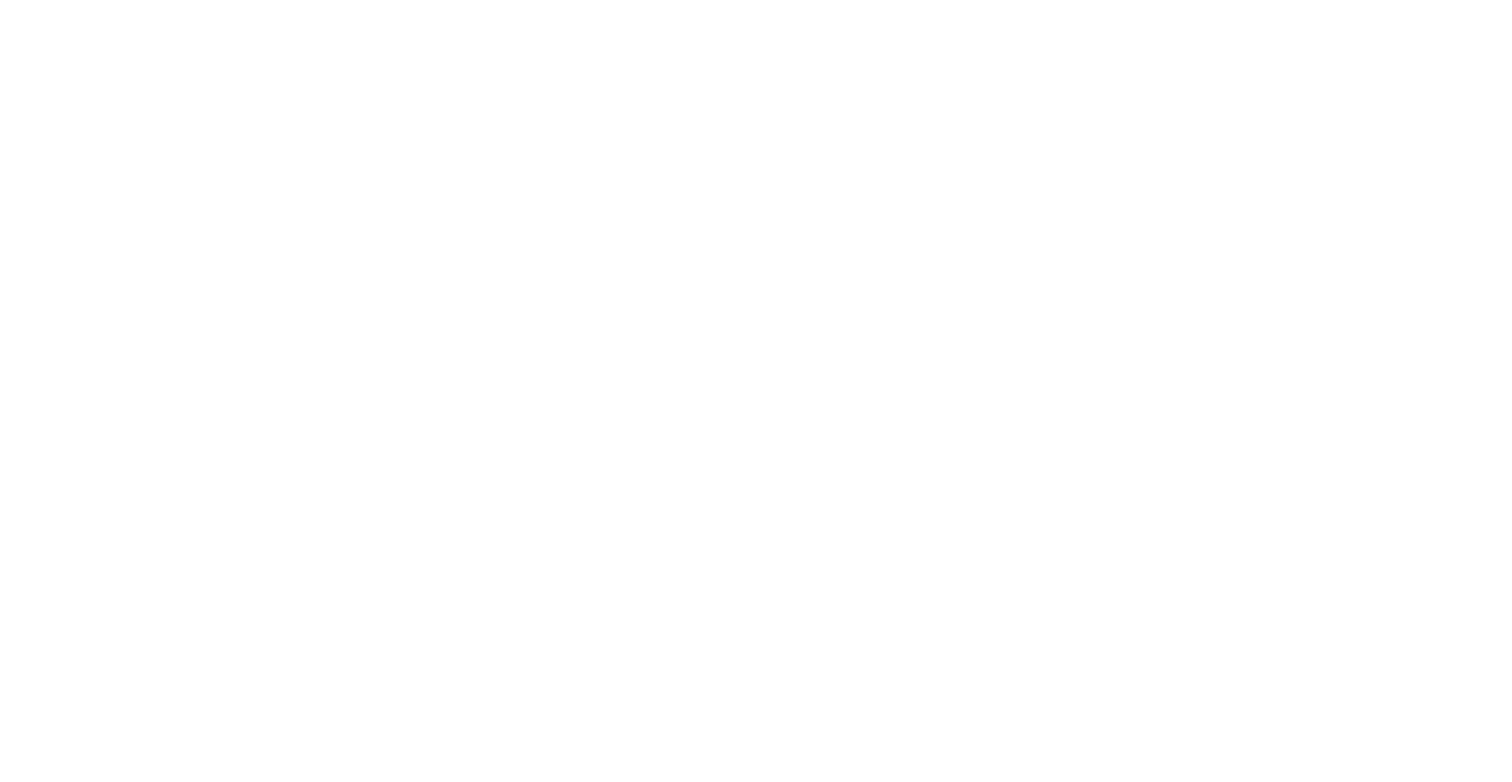 scroll, scrollTop: 0, scrollLeft: 0, axis: both 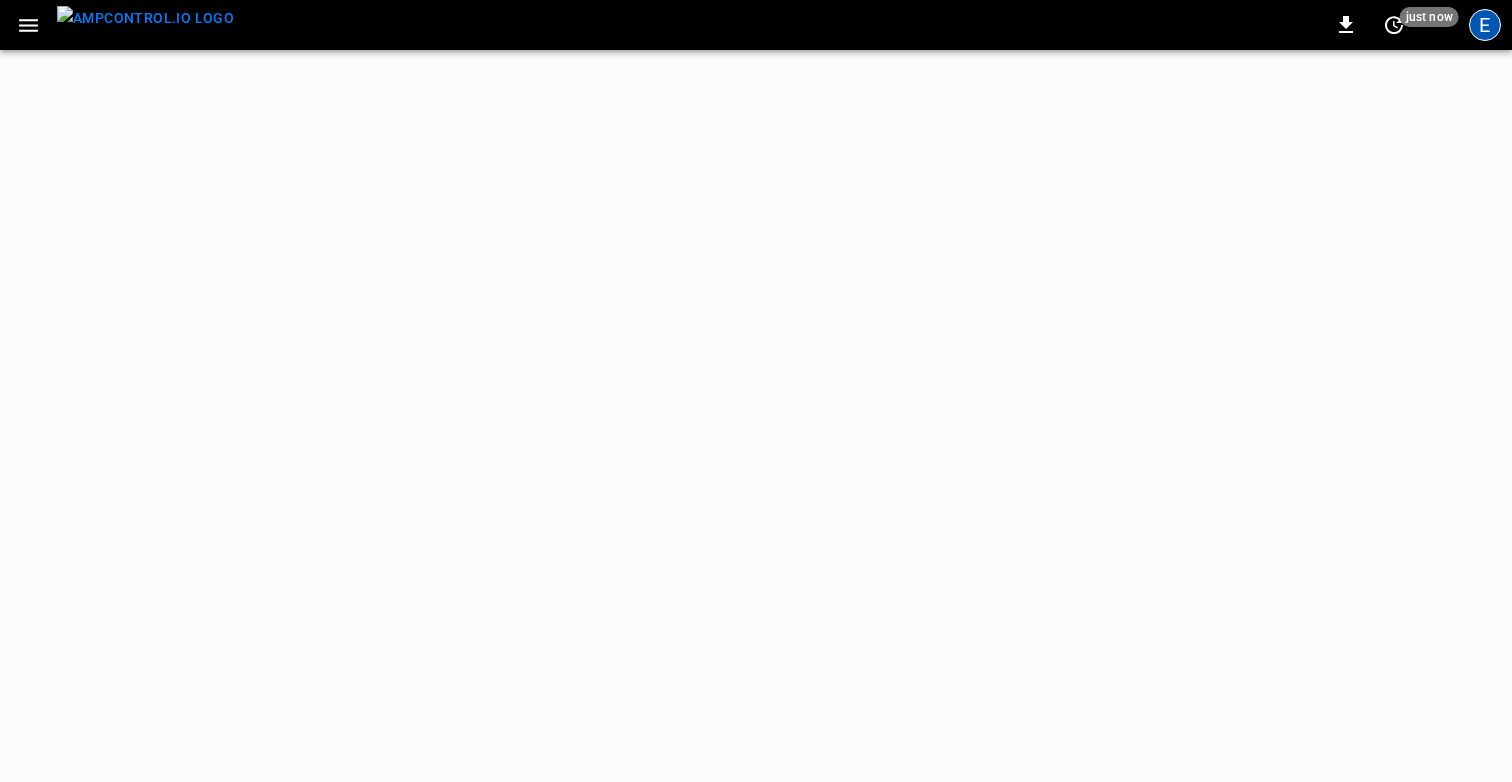 click on "E" at bounding box center [1485, 25] 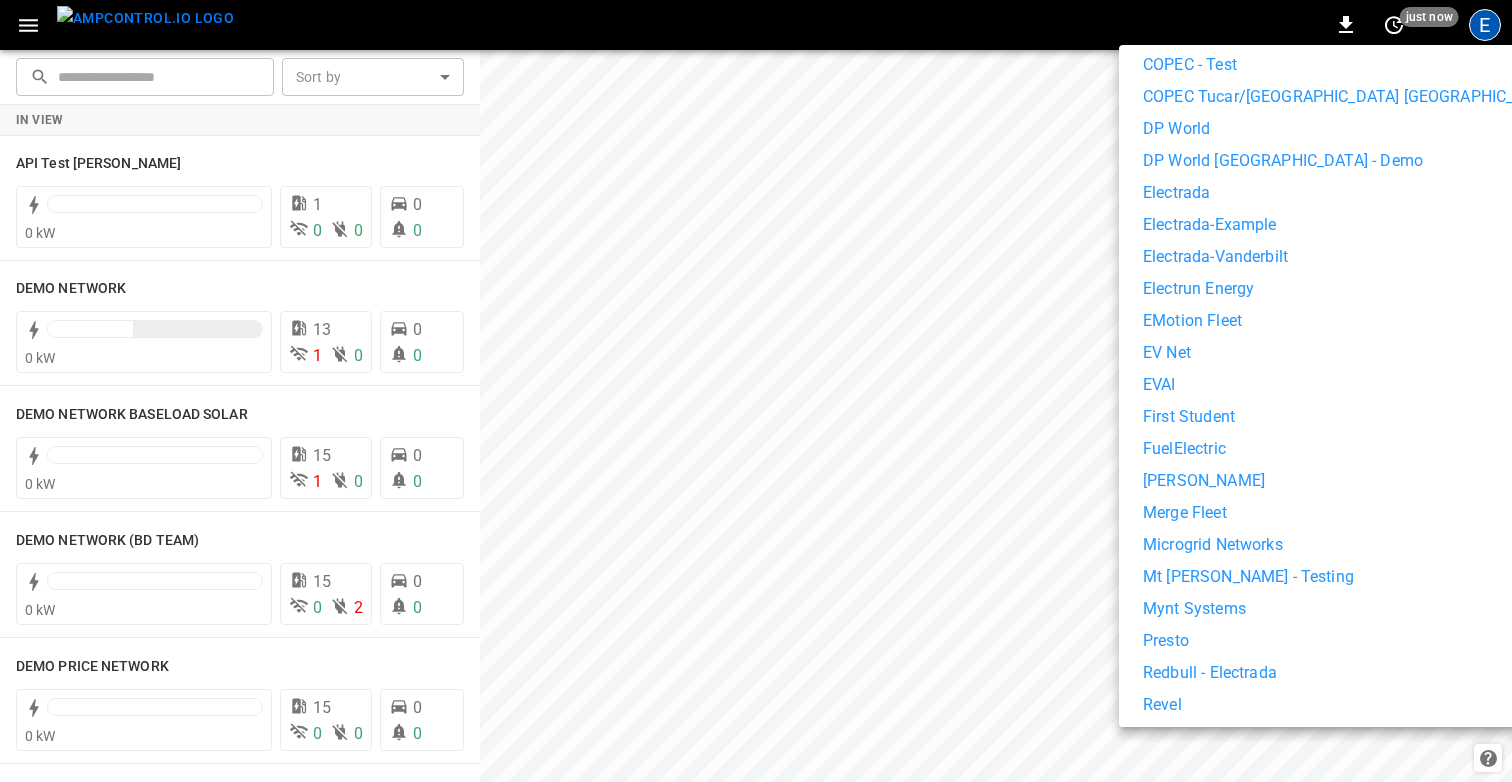 scroll, scrollTop: 637, scrollLeft: 0, axis: vertical 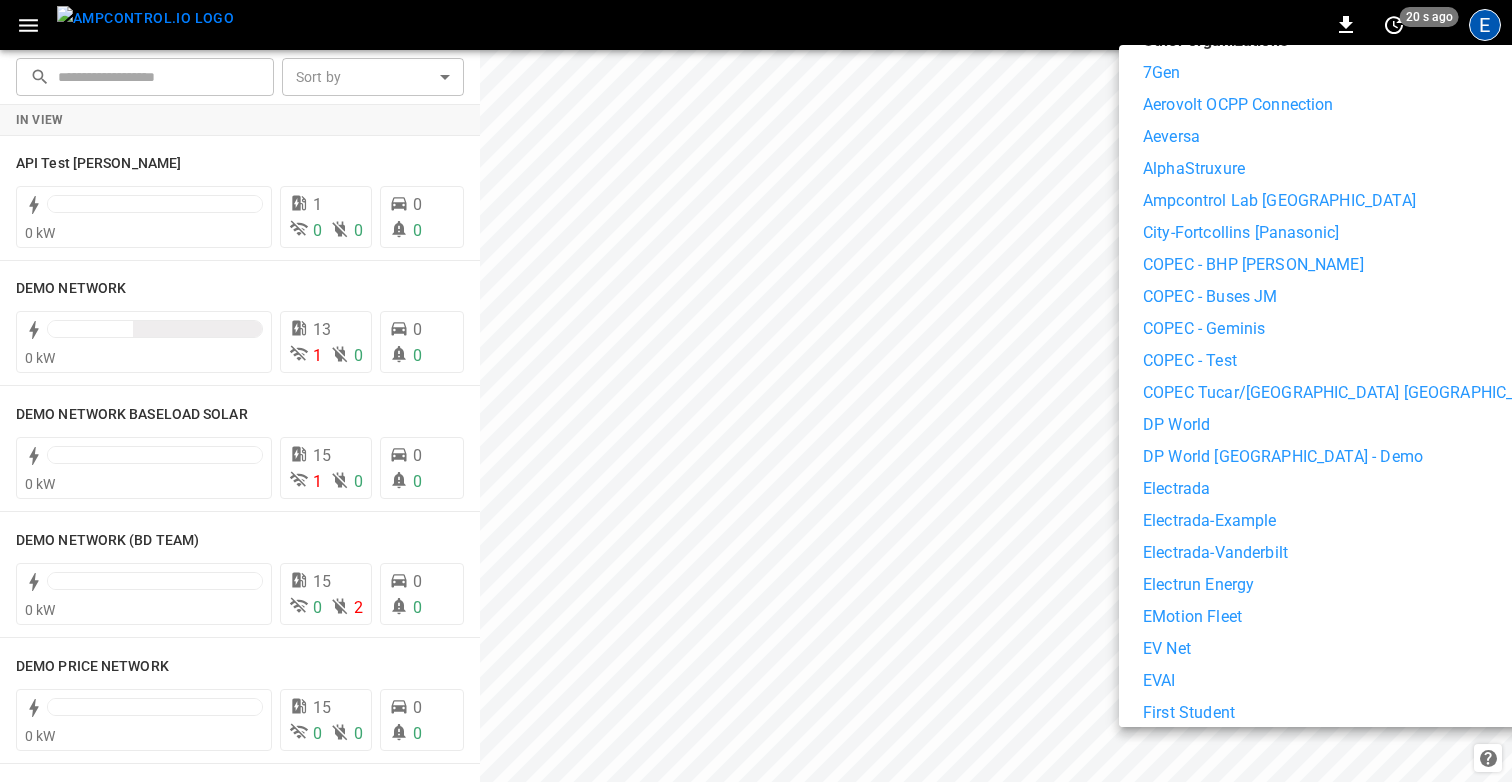 click on "Electrada" at bounding box center (1176, 489) 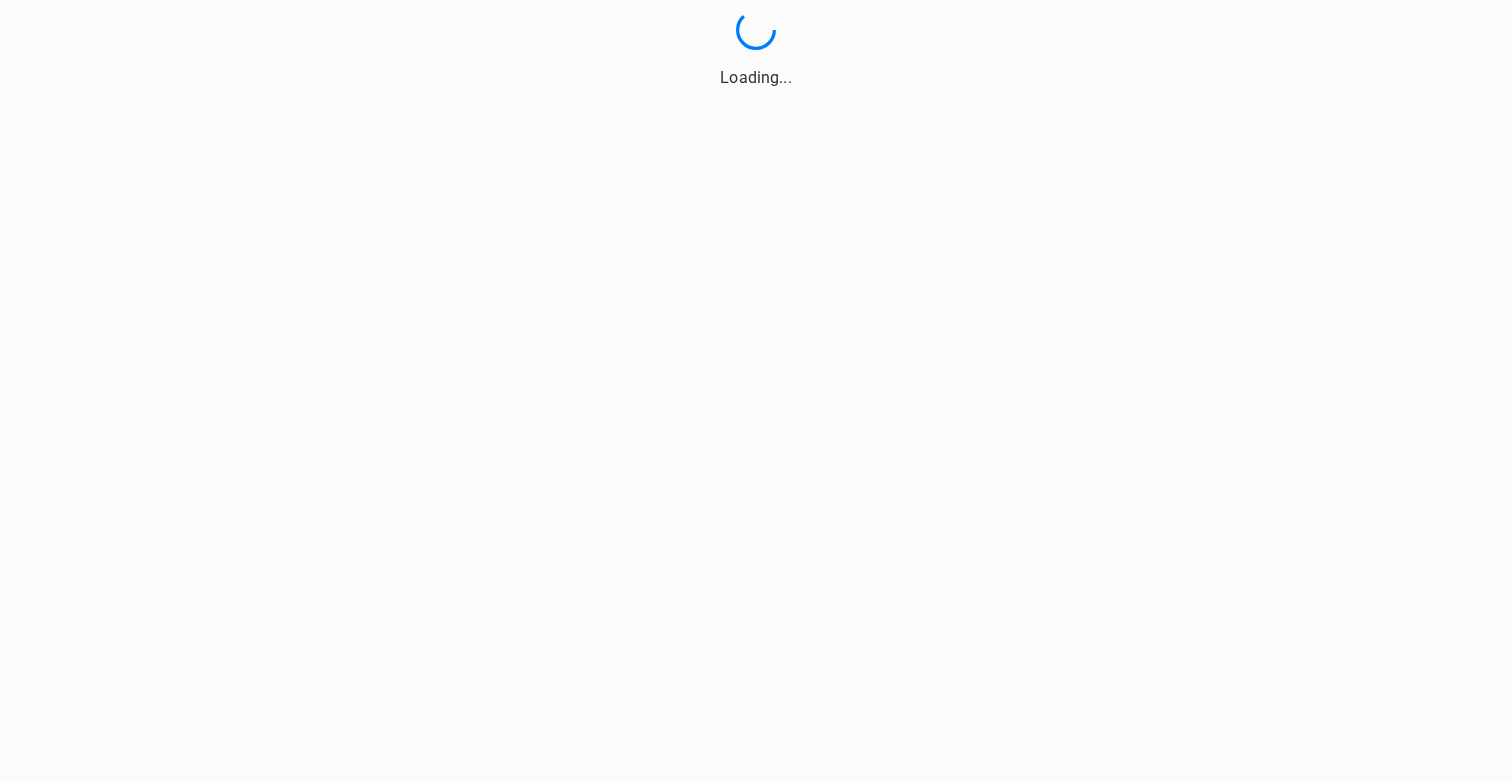scroll, scrollTop: 0, scrollLeft: 0, axis: both 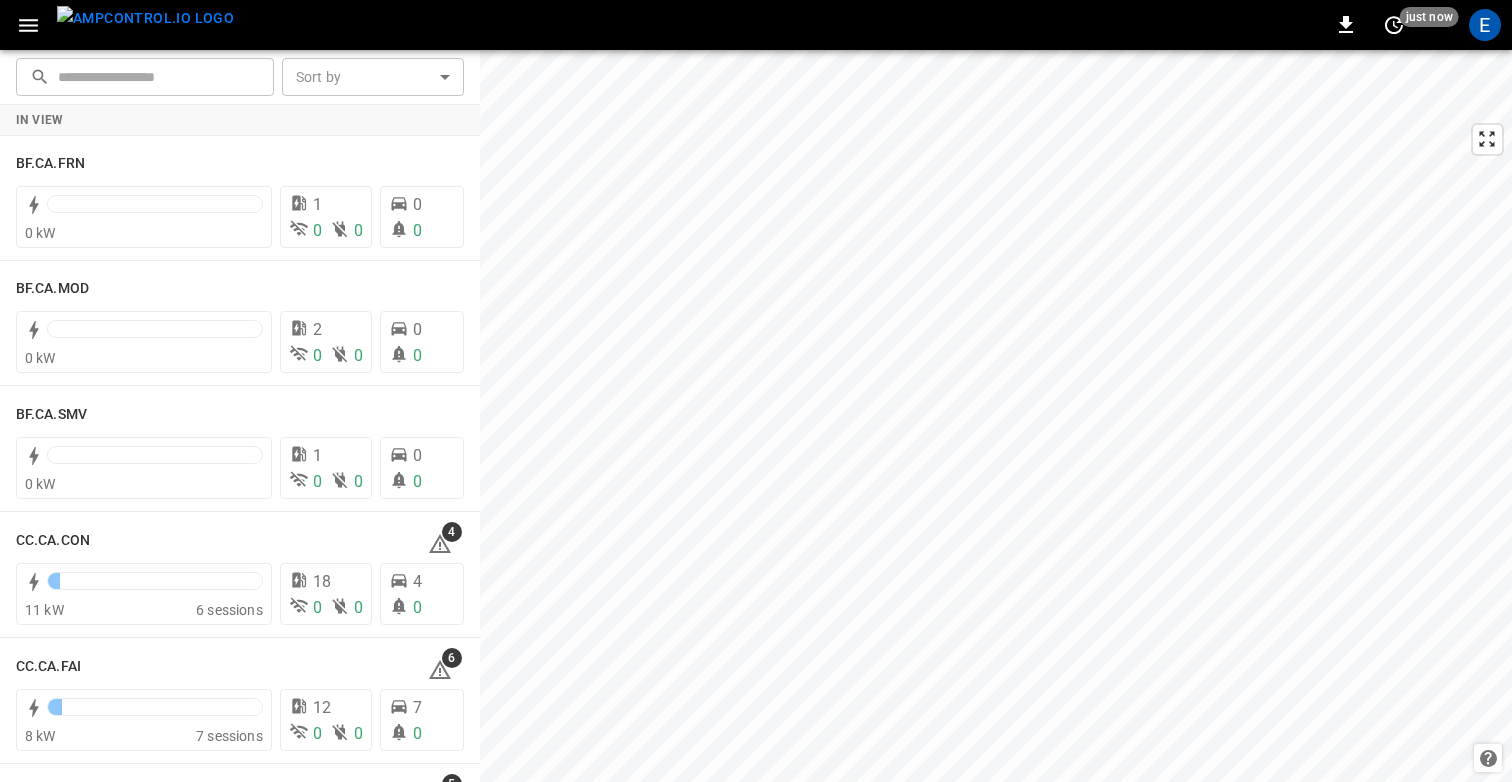 click at bounding box center (28, 25) 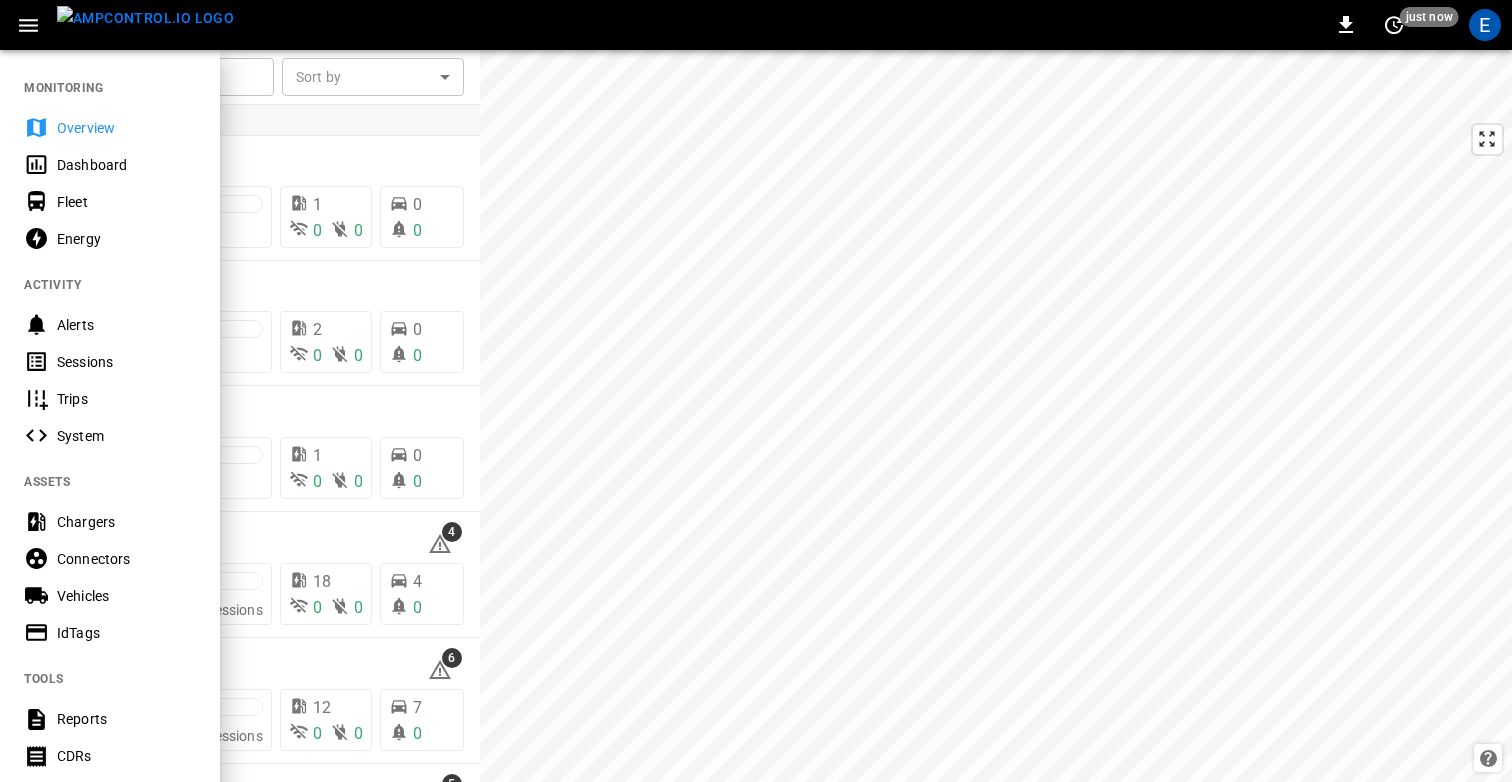 click on "Chargers" at bounding box center (126, 522) 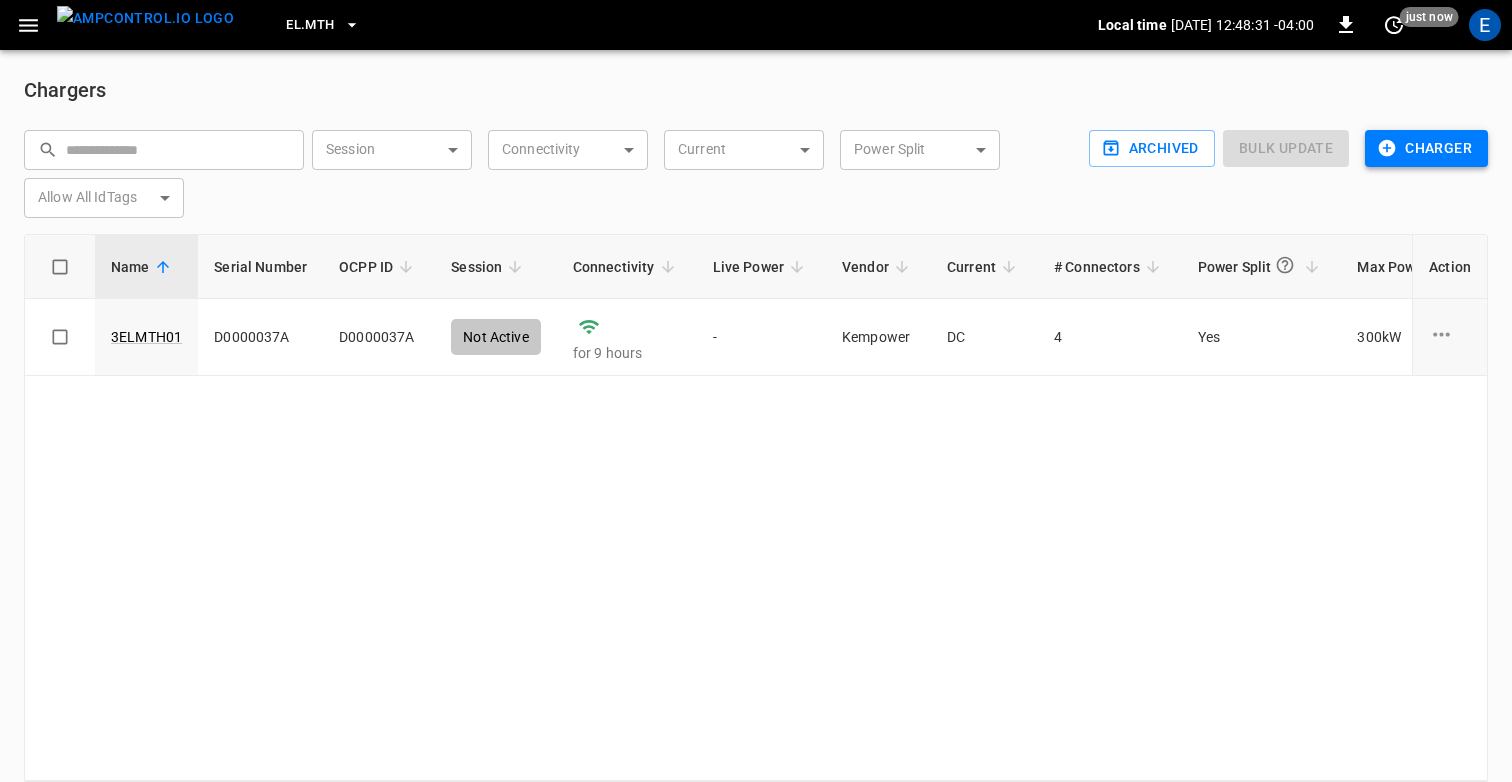 click on "Charger" at bounding box center (1426, 148) 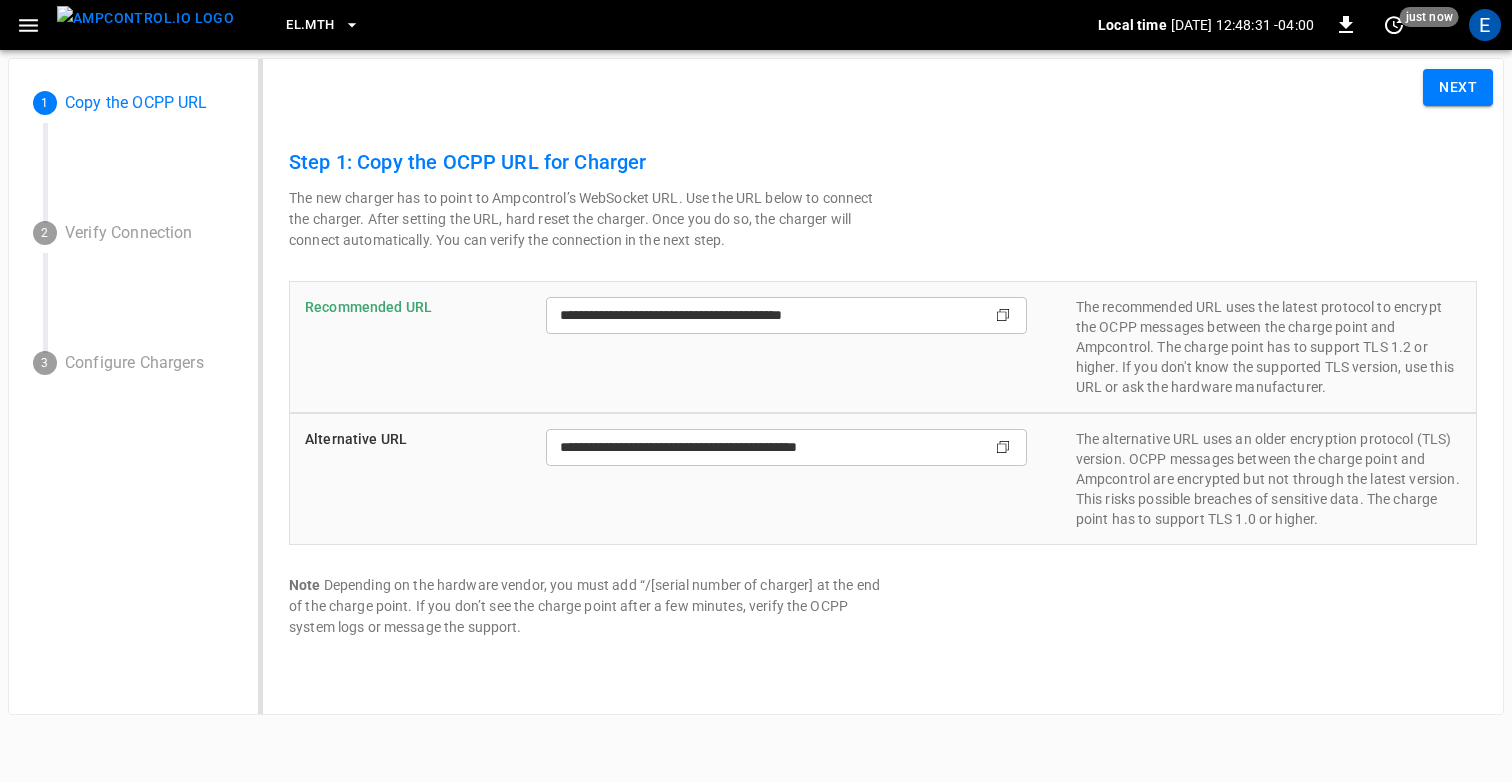 type on "**********" 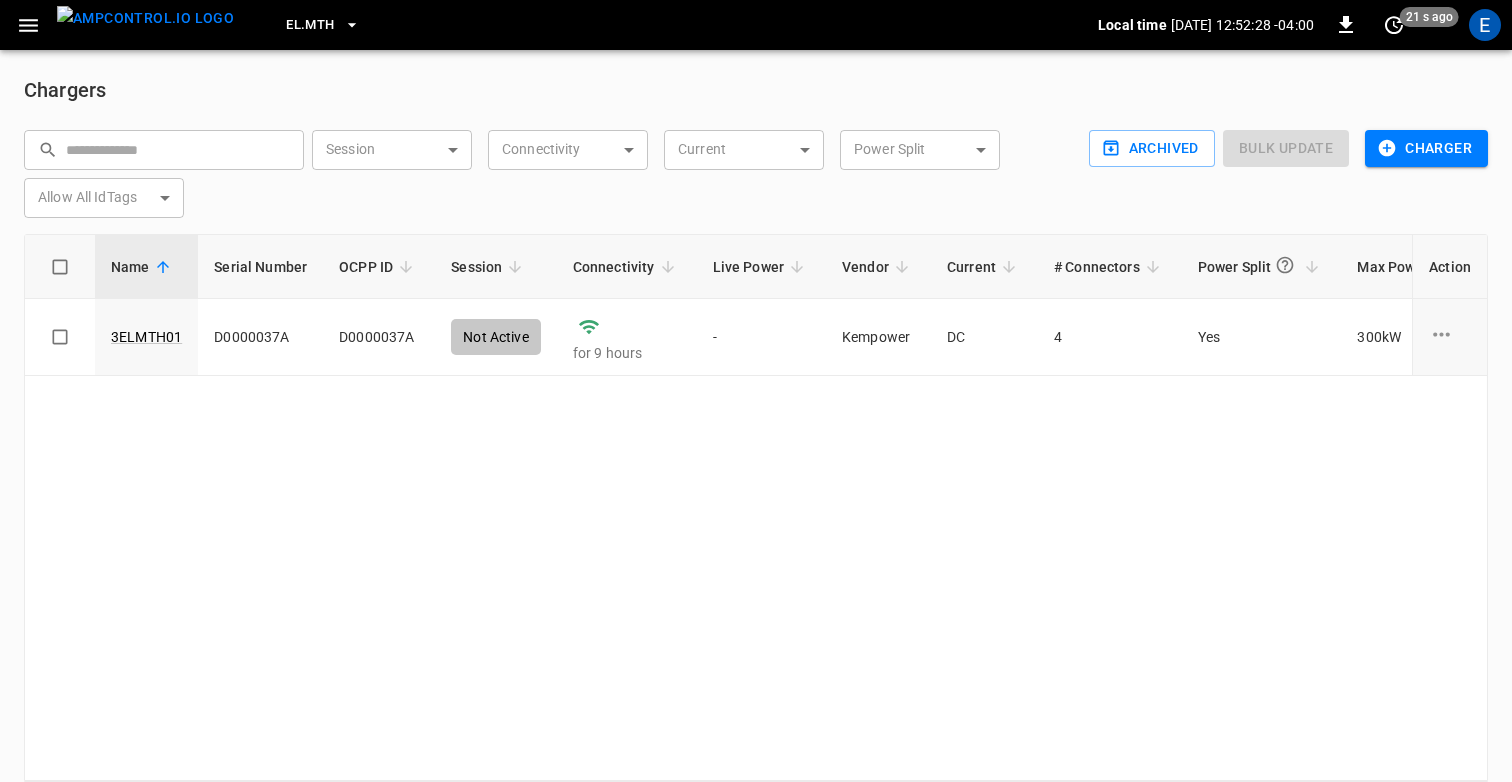 click 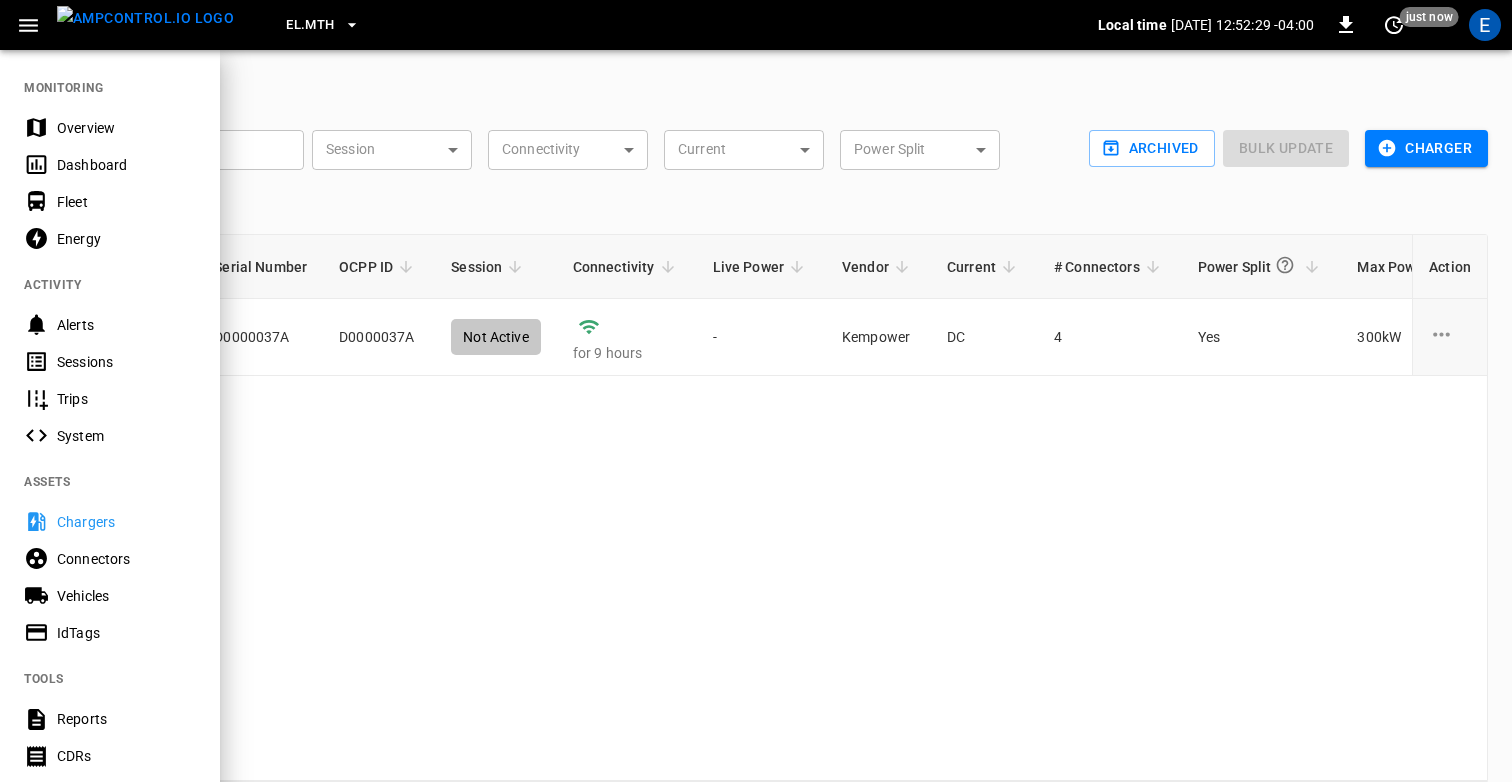 click on "Connectors" at bounding box center (126, 559) 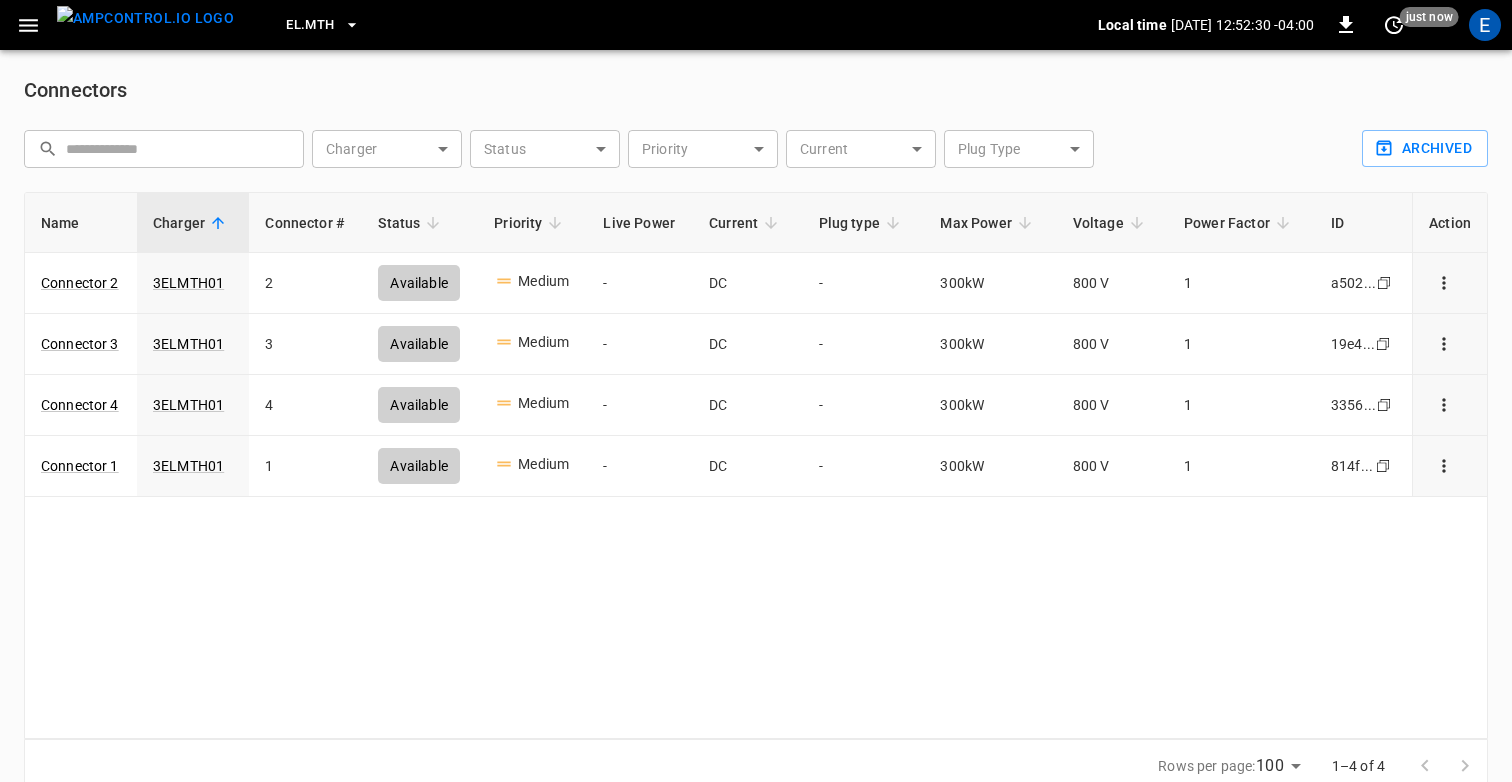click on "Connectors ​ ​ Charger ​ Charger Status ​ Status Priority ​ Priority Current ​ Current Plug Type ​ Plug Type Archived Name Charger Connector # Status Priority Live Power Current Plug type Max Power Voltage Power Factor ID Action Connector 2 3ELMTH01 2 Available Medium   - DC - 300  kW 800 V 1 a502 ... Copy Connector 3 3ELMTH01 3 Available Medium   - DC - 300  kW 800 V 1 19e4 ... Copy Connector 4 3ELMTH01 4 Available Medium   - DC - 300  kW 800 V 1 3356 ... Copy Connector 1 3ELMTH01 1 Available Medium   - DC - 300  kW 800 V 1 814f ... Copy Rows per page: 100 *** 1–4 of 4" at bounding box center (756, 433) 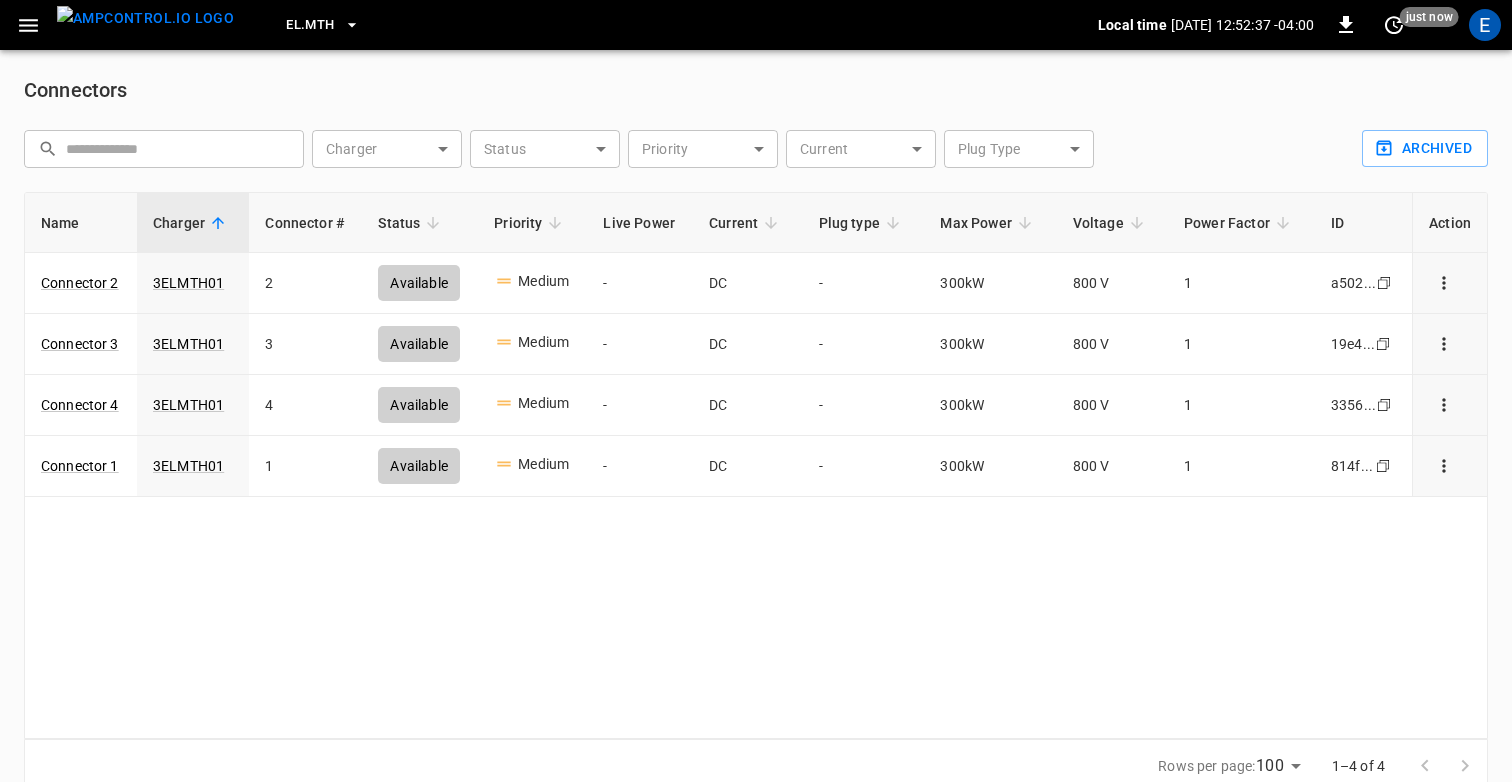 click 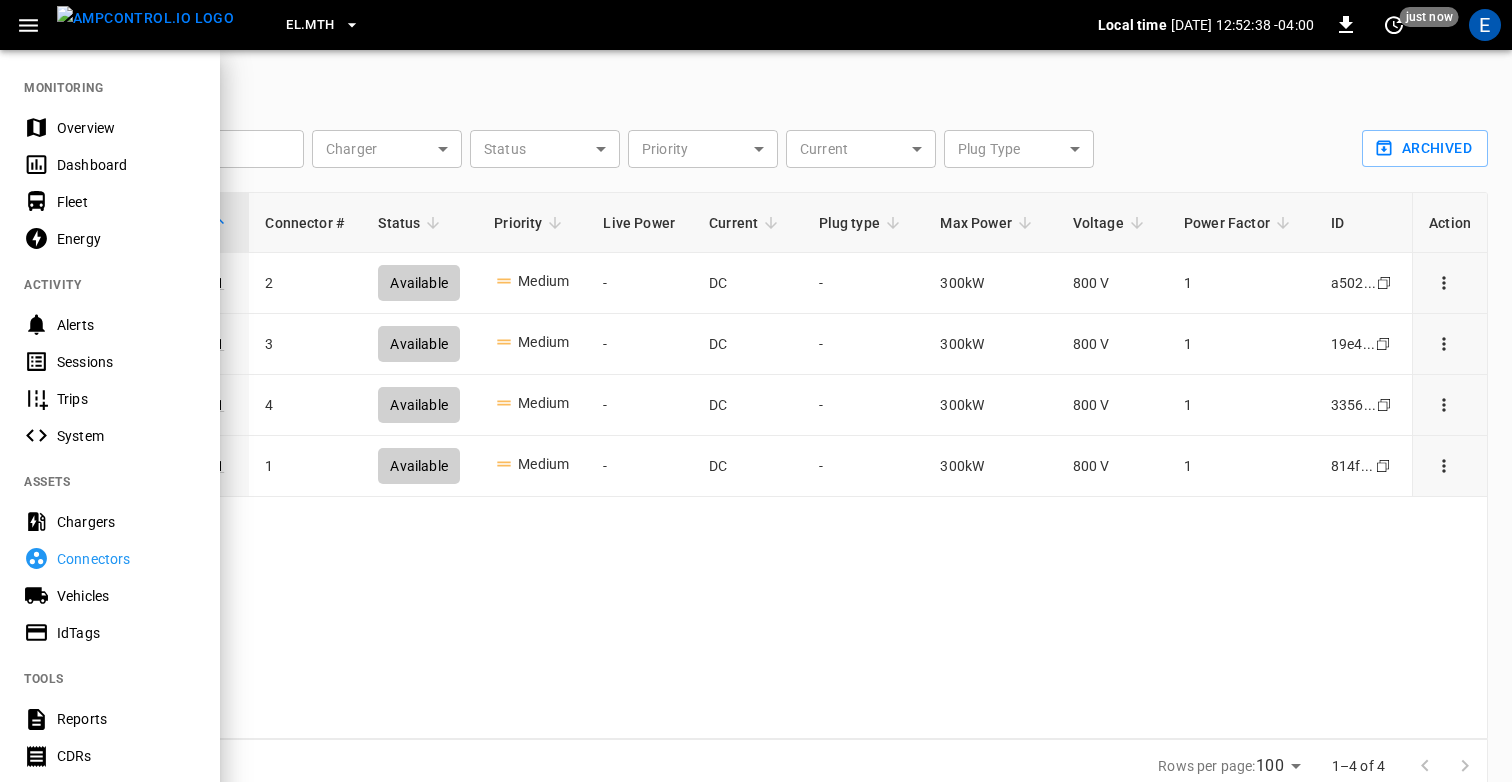 click on "Chargers" at bounding box center [126, 522] 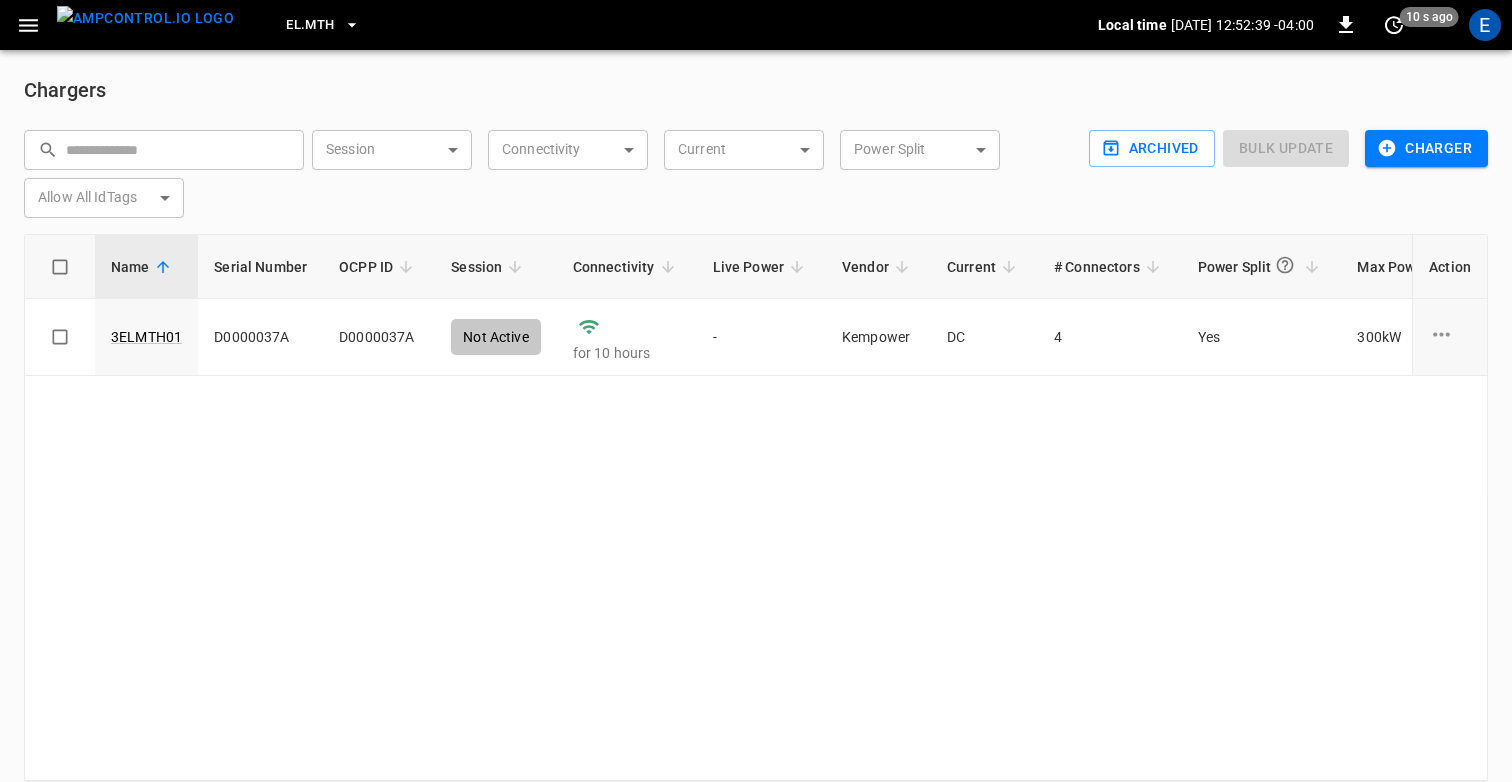 type 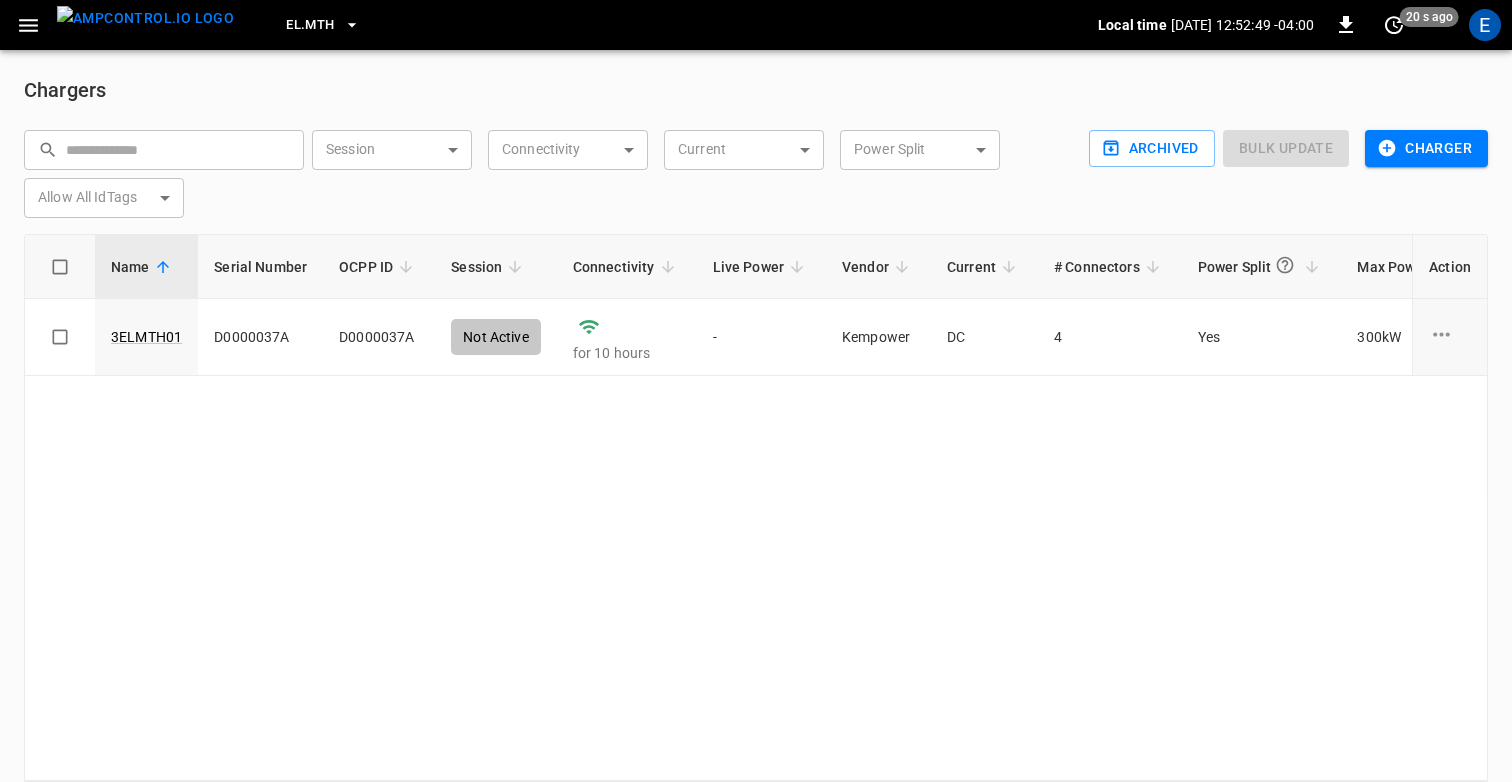 click on "E" at bounding box center [1485, 25] 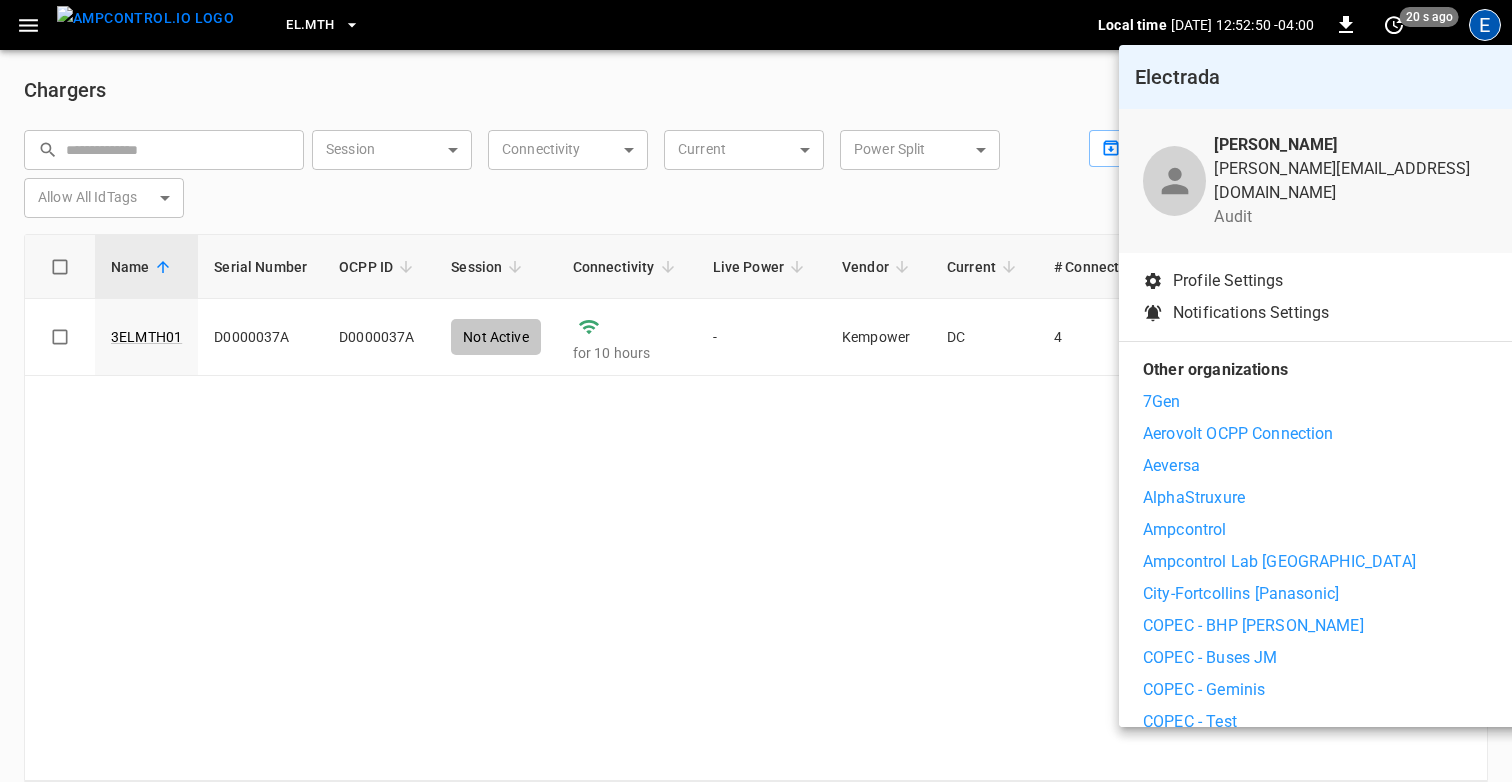 click on "Ampcontrol" at bounding box center (1185, 530) 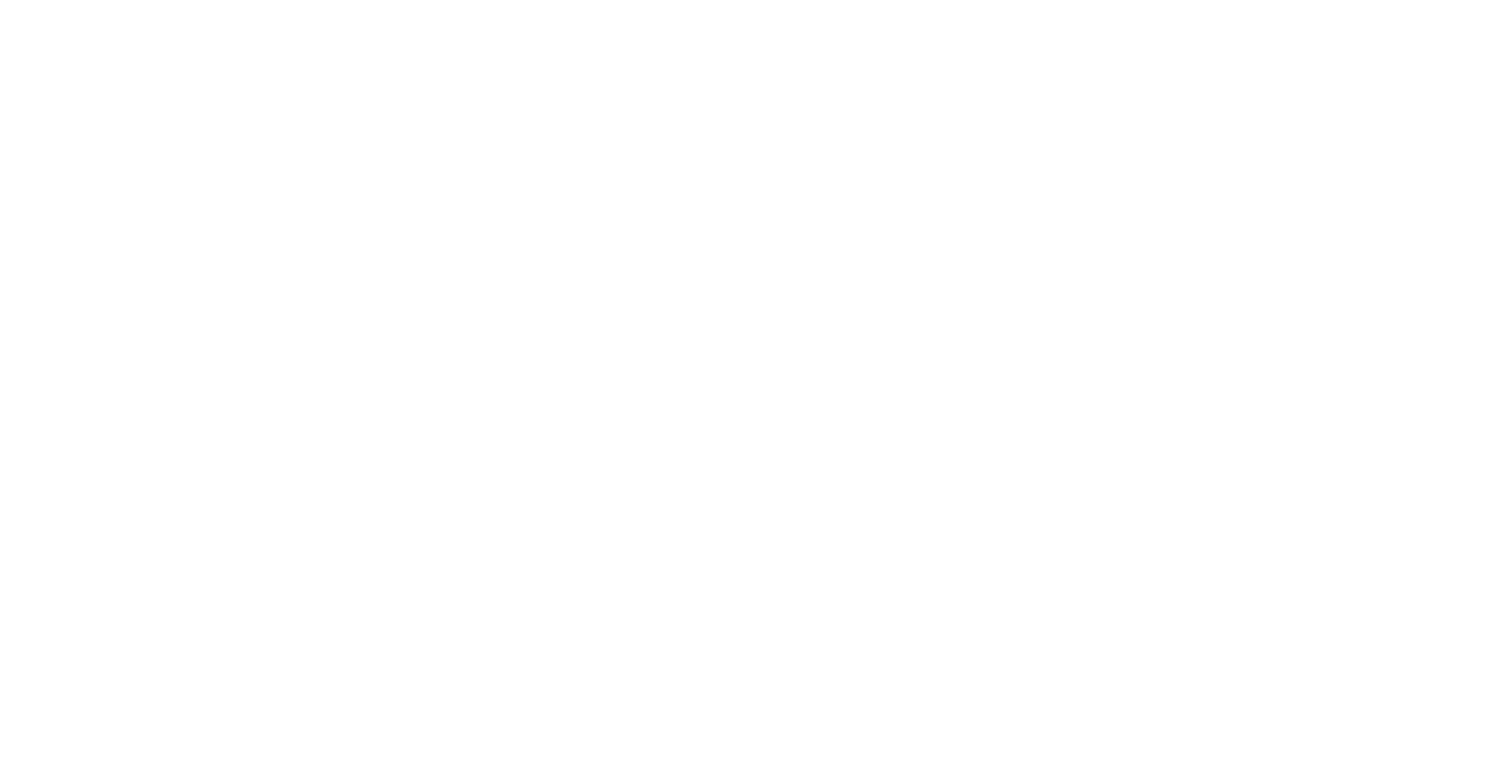 scroll, scrollTop: 0, scrollLeft: 0, axis: both 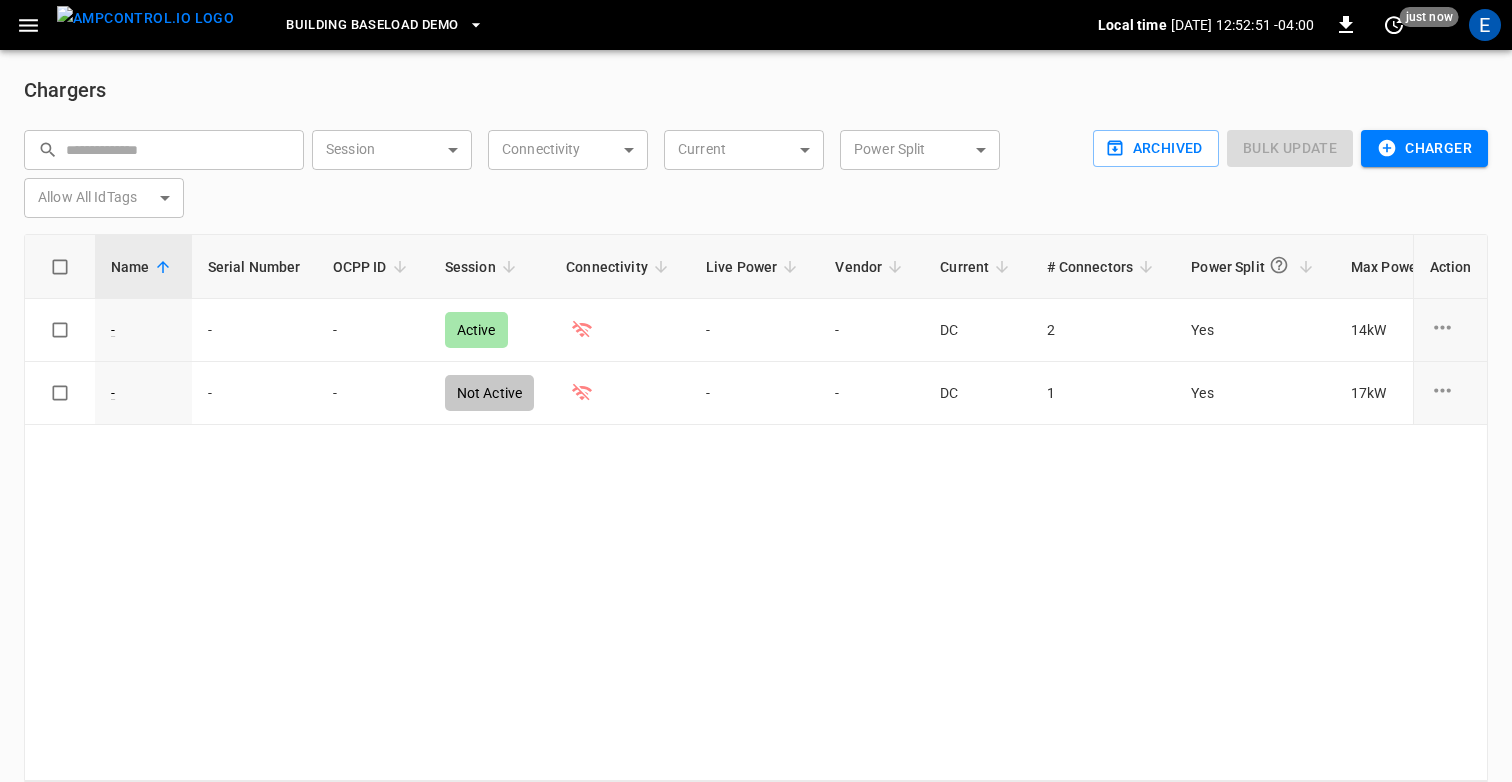 click 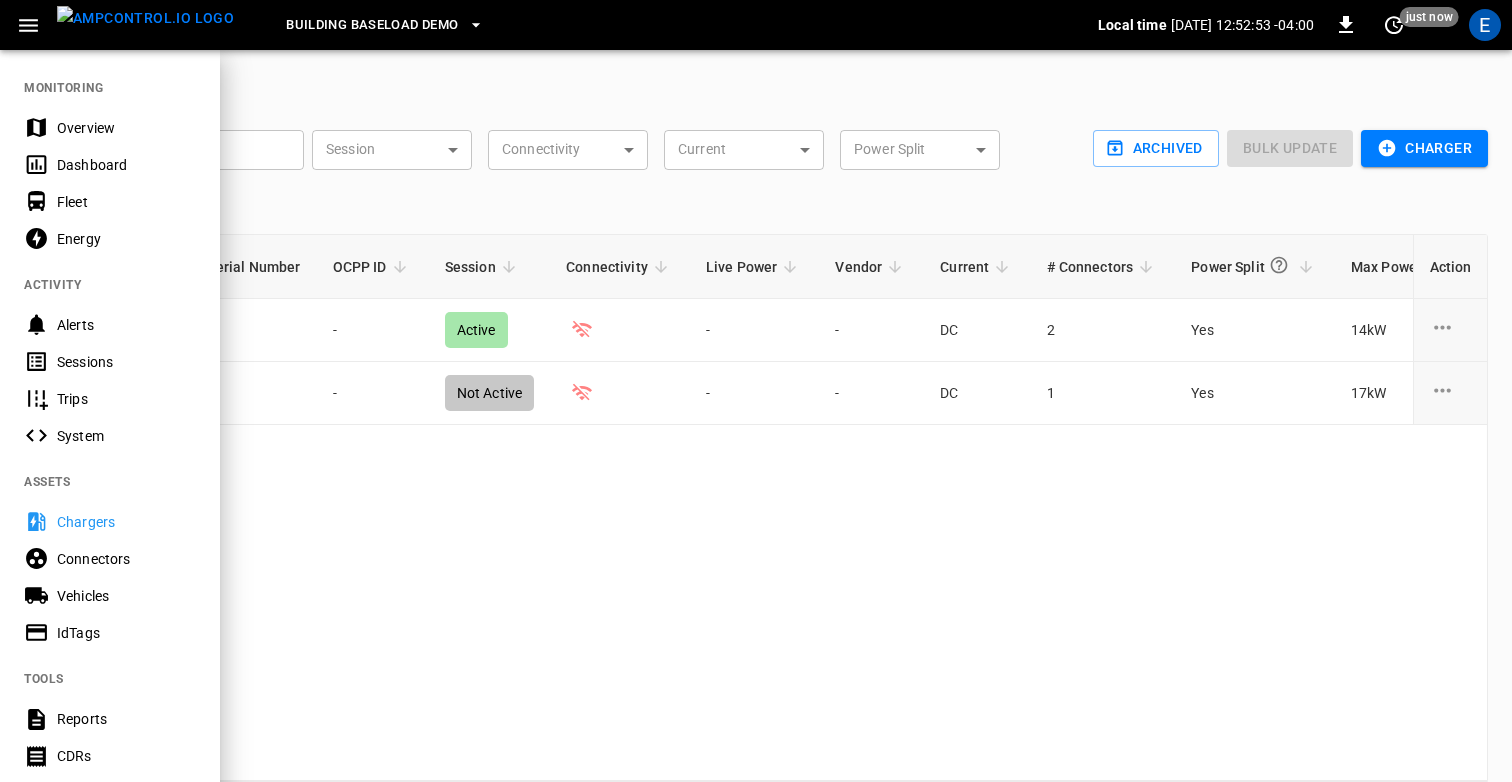 click on "Connectors" at bounding box center (126, 559) 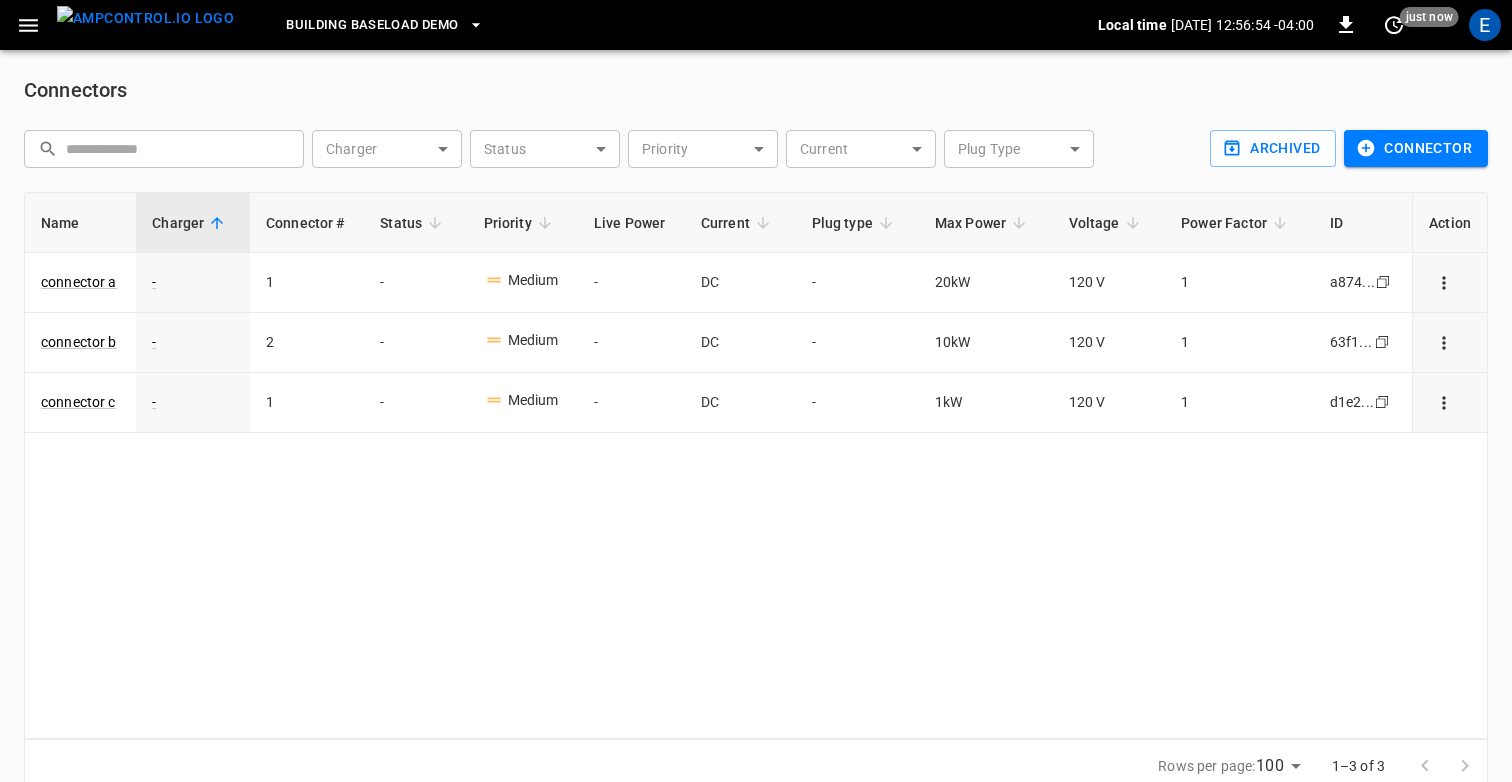click on "E" at bounding box center [1485, 25] 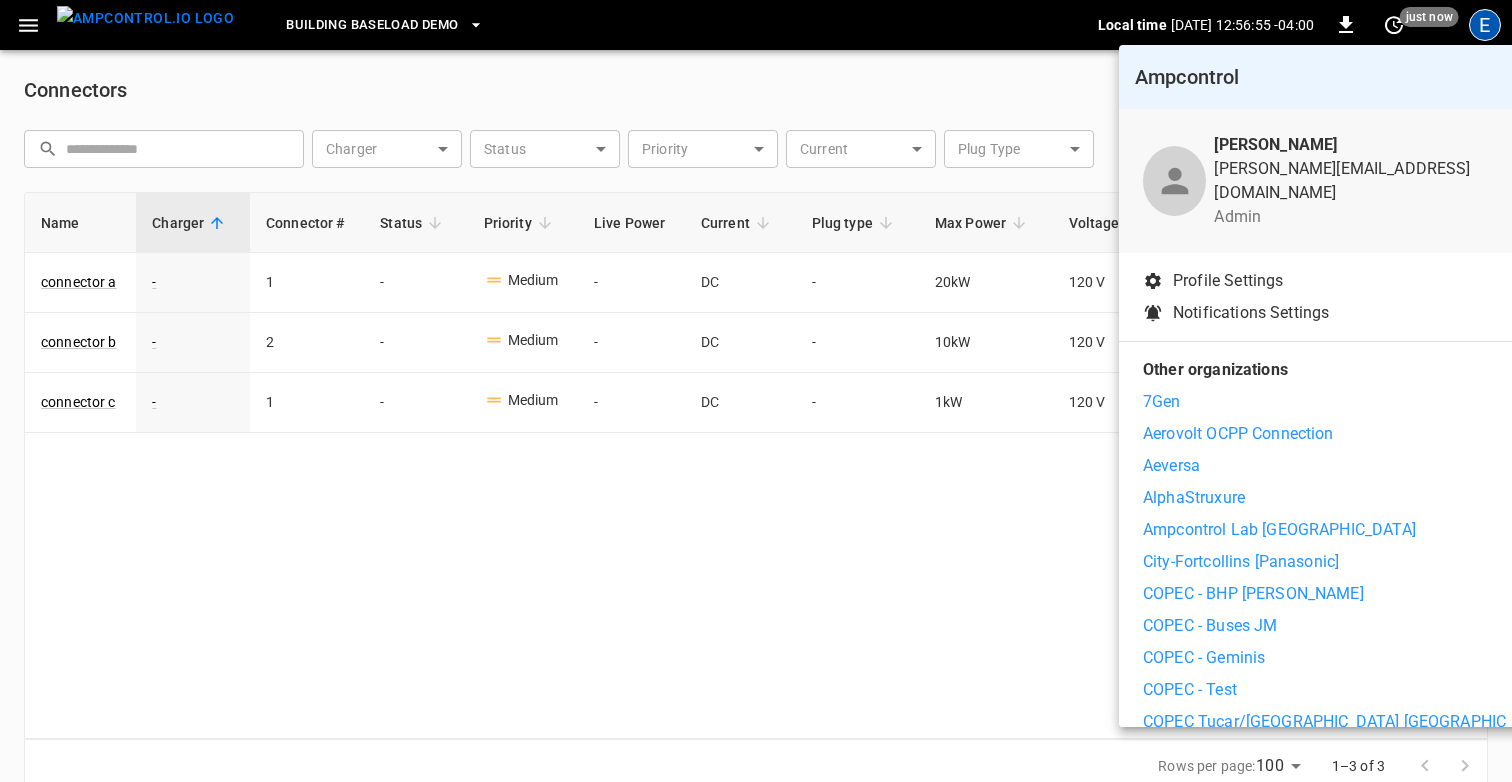 scroll, scrollTop: 33, scrollLeft: 0, axis: vertical 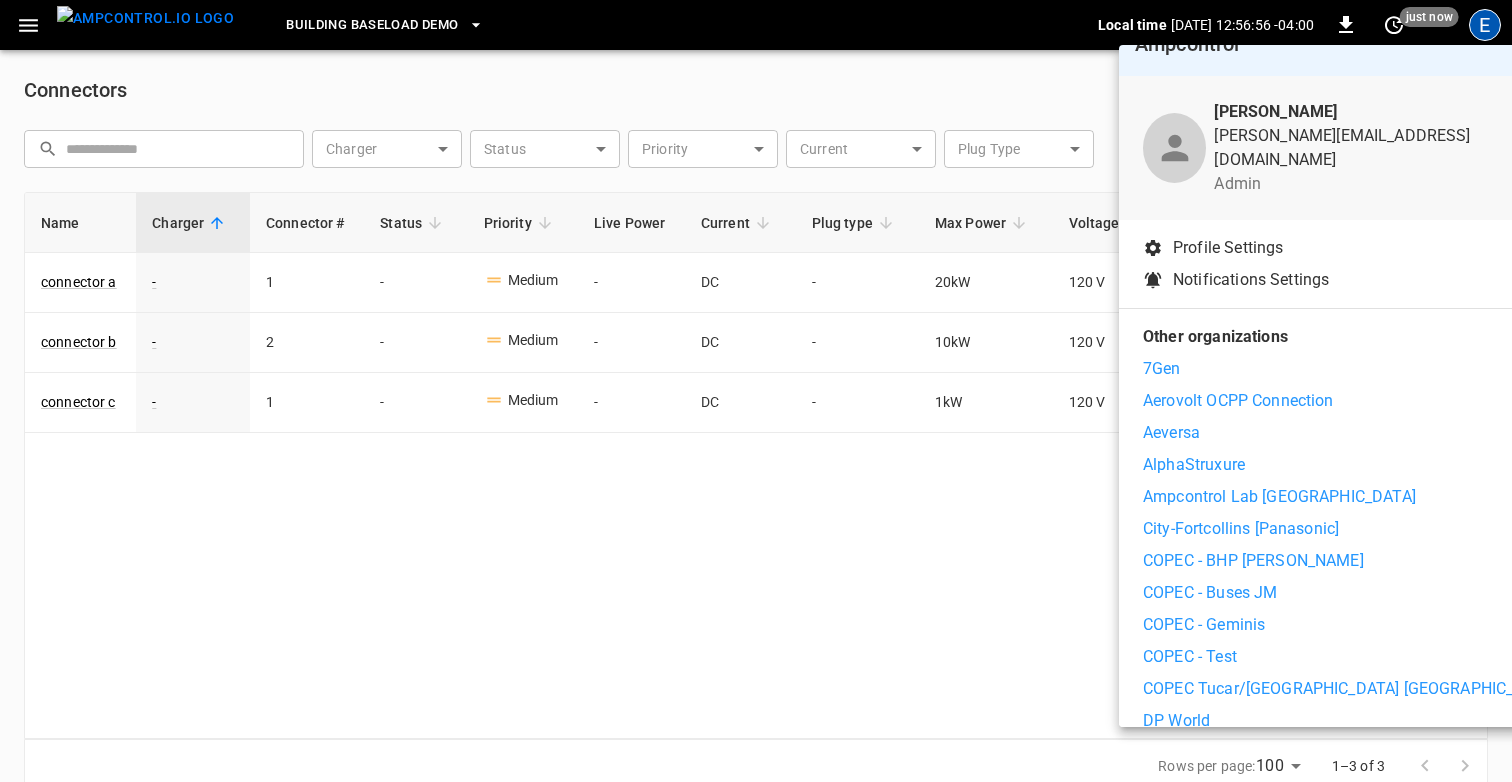 click on "7Gen Aerovolt OCPP Connection Aeversa AlphaStruxure Ampcontrol Lab Germany City-Fortcollins [Panasonic] COPEC - BHP Spence COPEC - Buses JM COPEC - Geminis COPEC - Test COPEC Tucar/Uber Mall Plaza Los Dominicos DP World DP World Peru - Demo Electrada Electrada-Example Electrada-Vanderbilt Electrun Energy eMotion Fleet EV Net EVAI First Student FuelElectric JM Baxi Merge Fleet Microgrid Networks Mt Holly - Testing Mynt Systems Presto Redbull - Electrada Revel Revolv Reyes Holdings Rola Volvo Cars Somerset Wes S2G Energy Salem-Electrada Samuel Grant Packaging Takealot Aeversa  Test Account 13 WattEV 1 Zoox Pilot" at bounding box center (1350, 993) 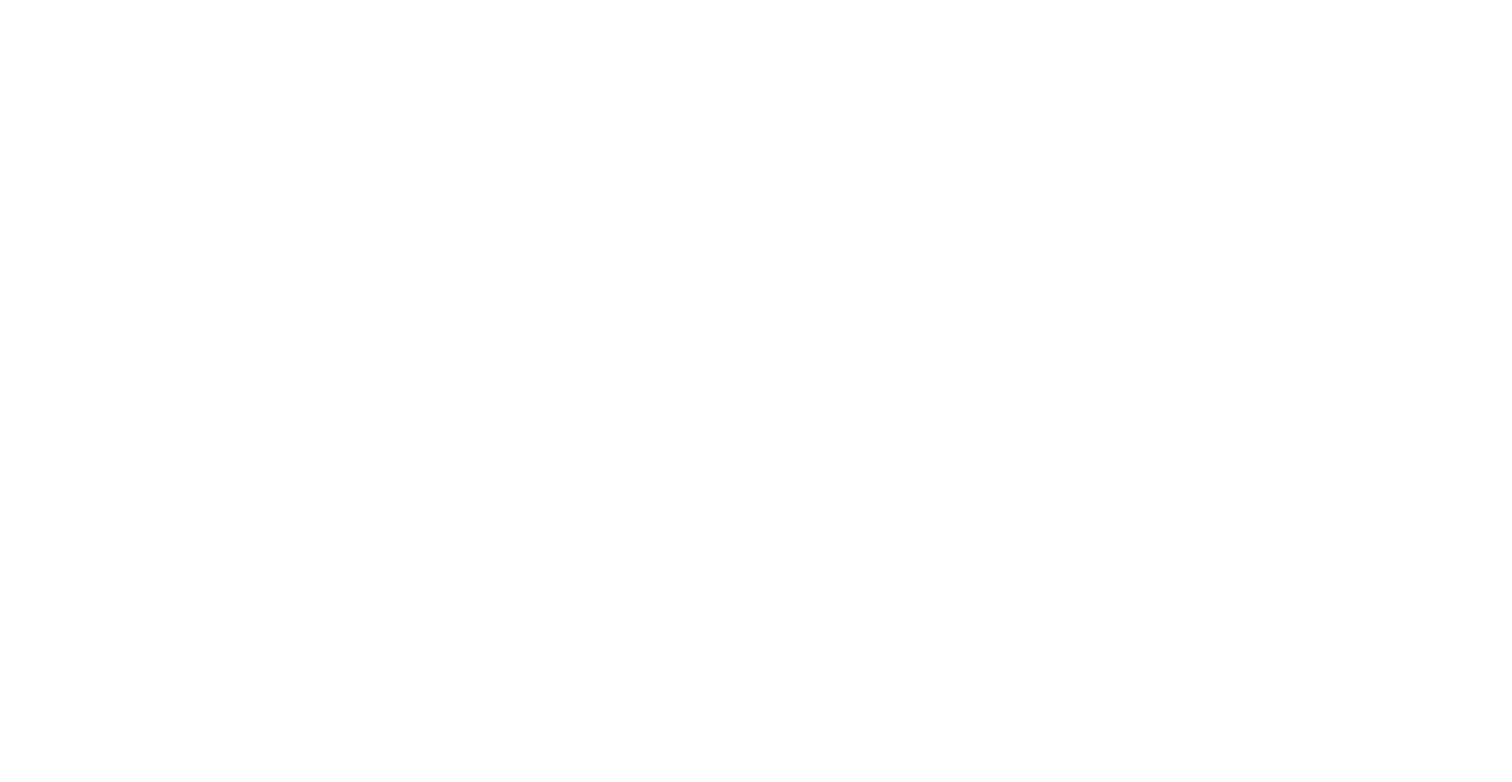scroll, scrollTop: 0, scrollLeft: 0, axis: both 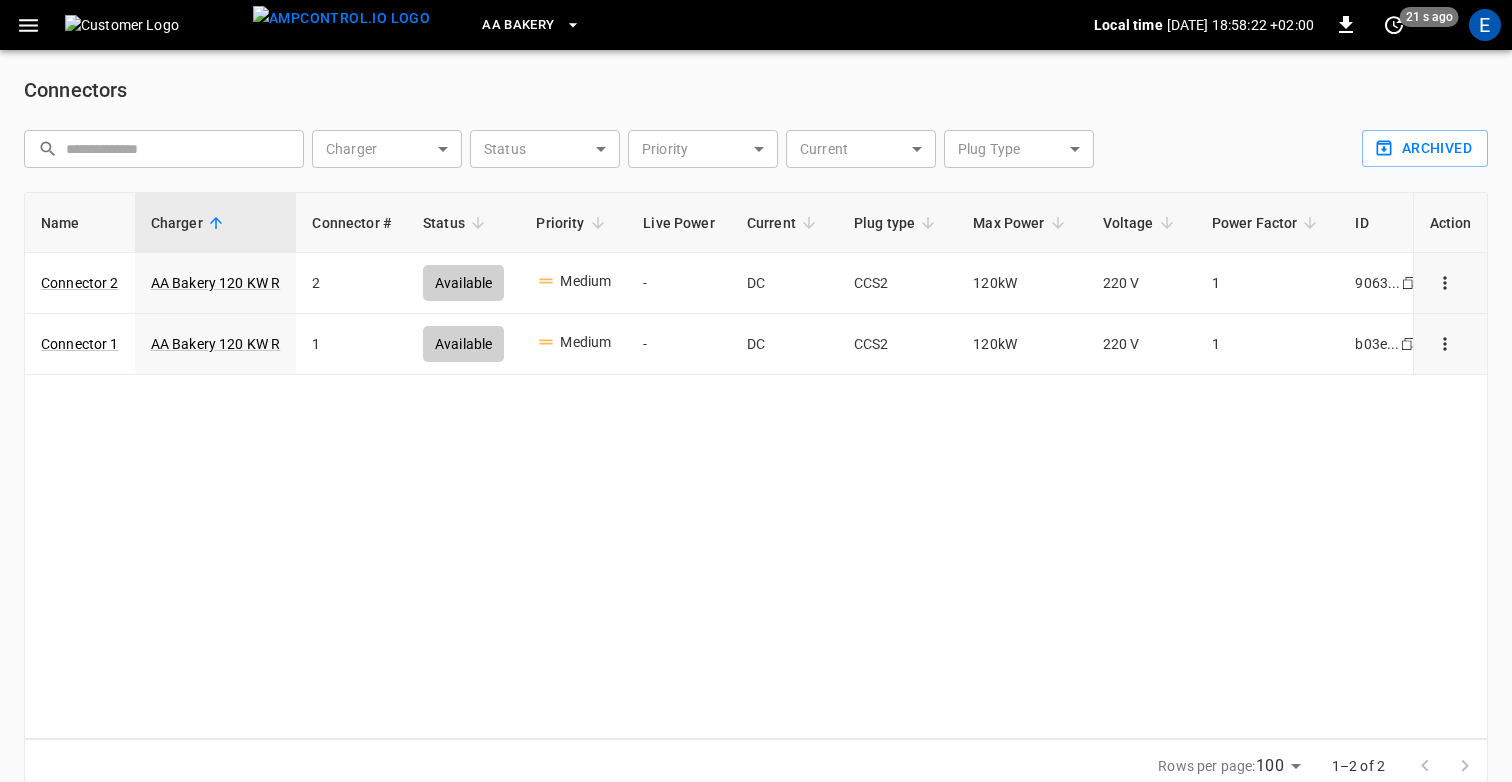 click at bounding box center [28, 25] 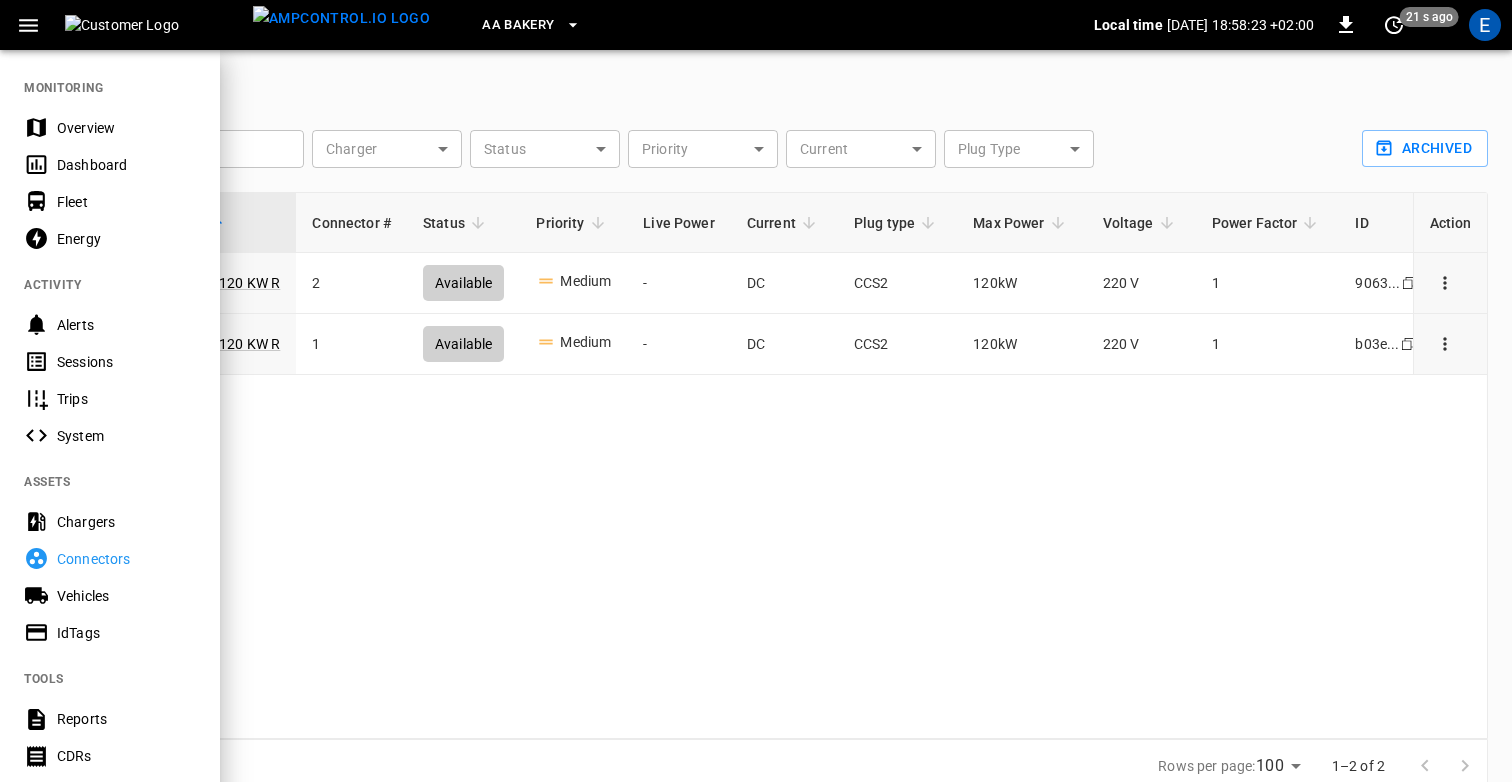 click on "Chargers" at bounding box center [126, 522] 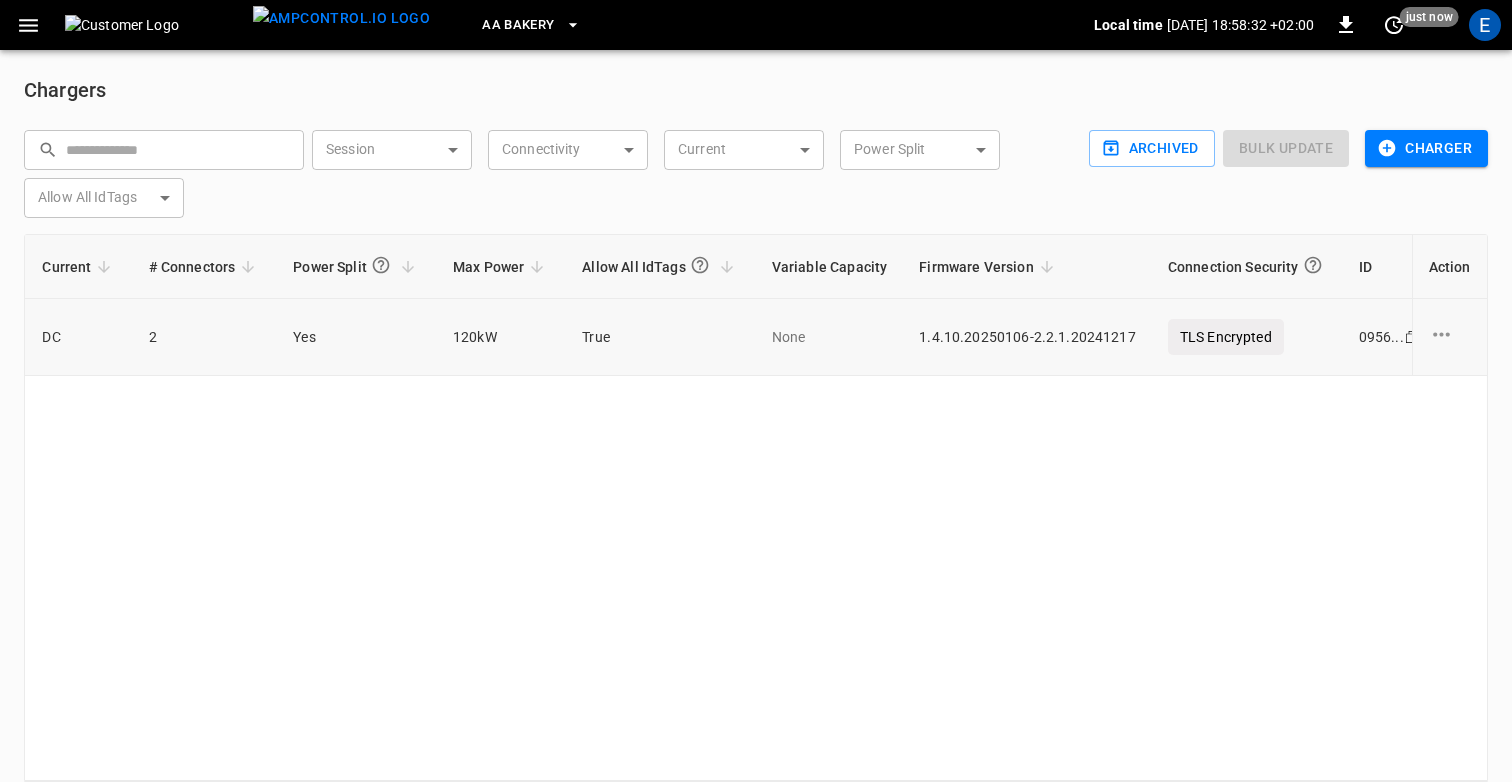 scroll, scrollTop: 0, scrollLeft: 1129, axis: horizontal 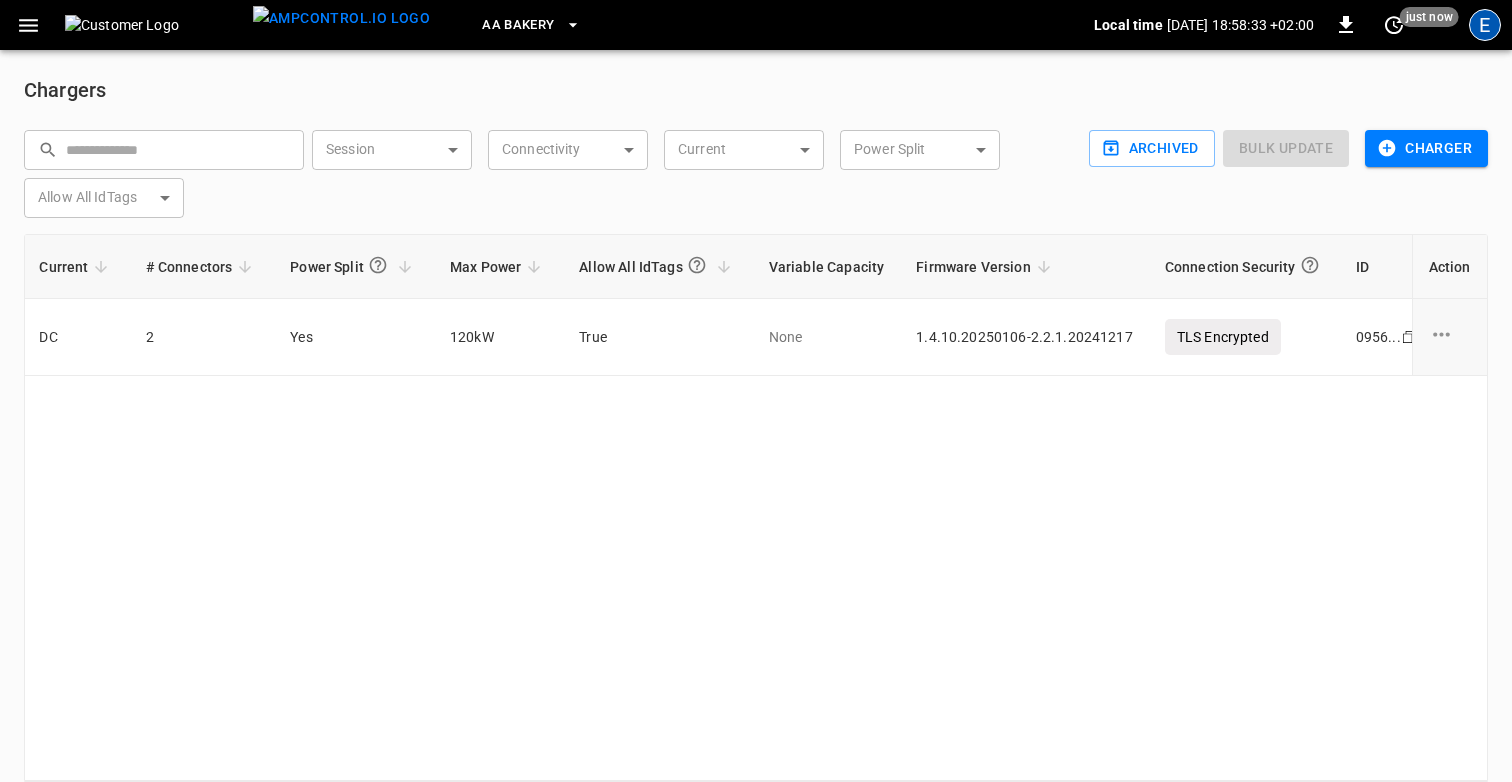 click on "E" at bounding box center (1485, 25) 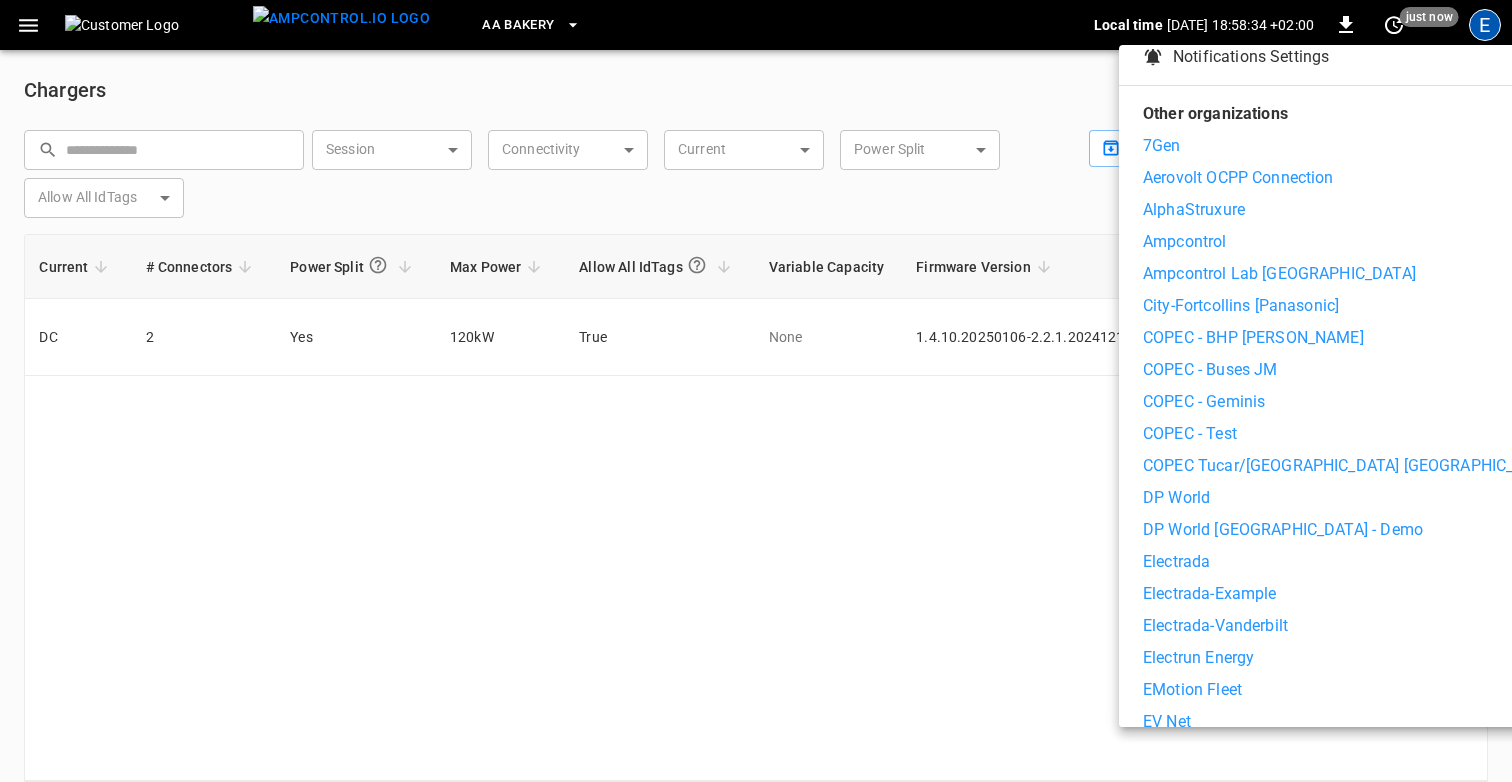scroll, scrollTop: 262, scrollLeft: 0, axis: vertical 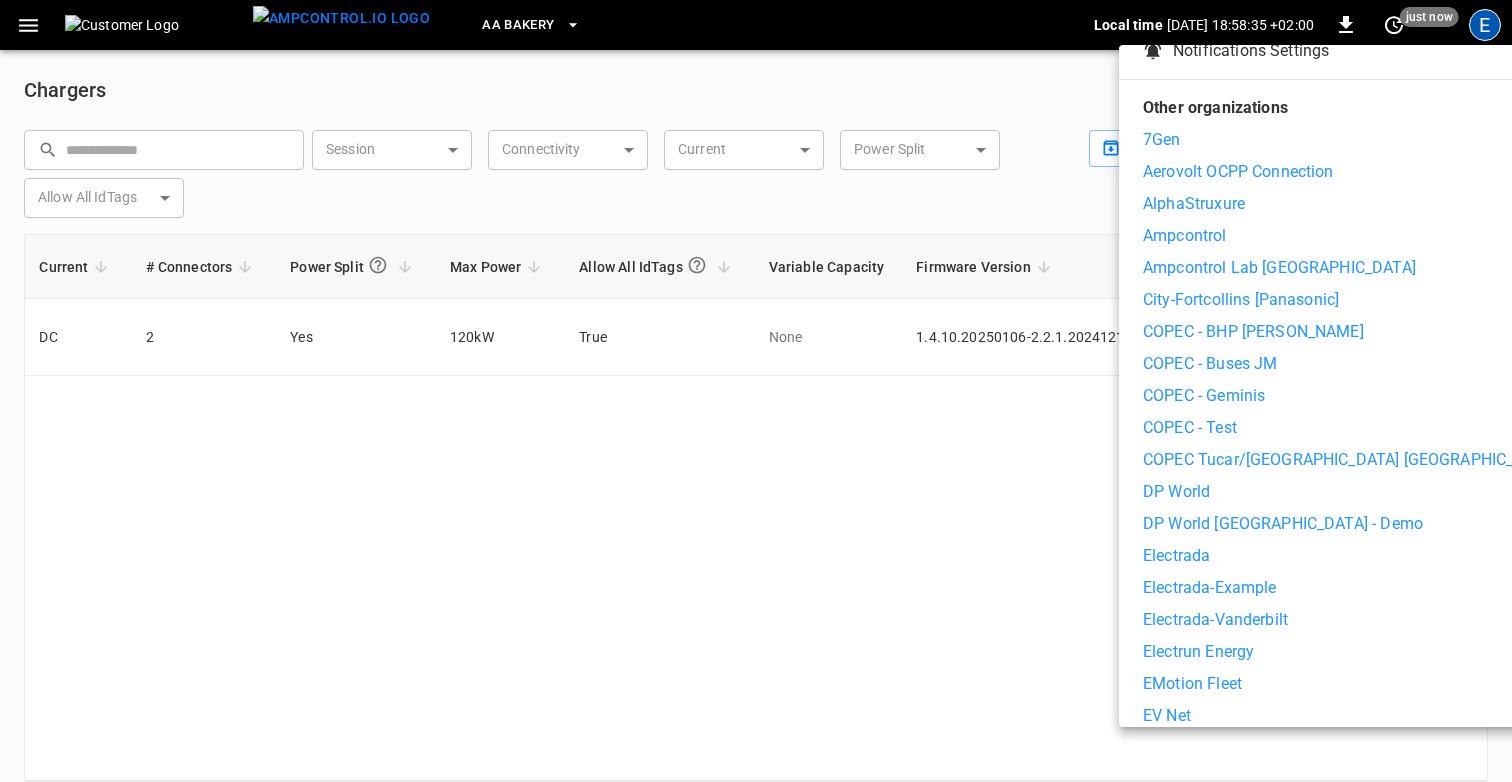 click on "Electrada" at bounding box center [1176, 556] 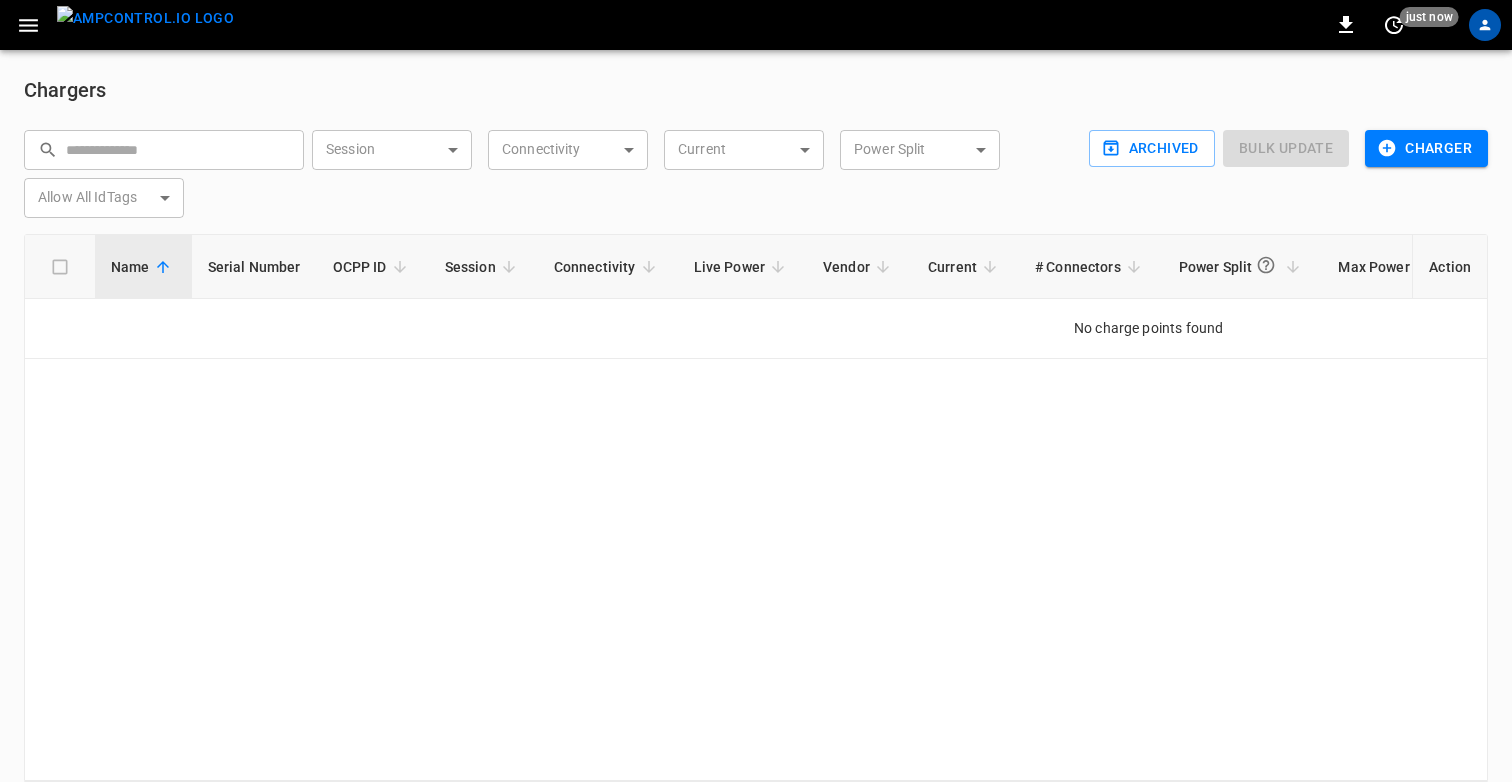 scroll, scrollTop: 0, scrollLeft: 0, axis: both 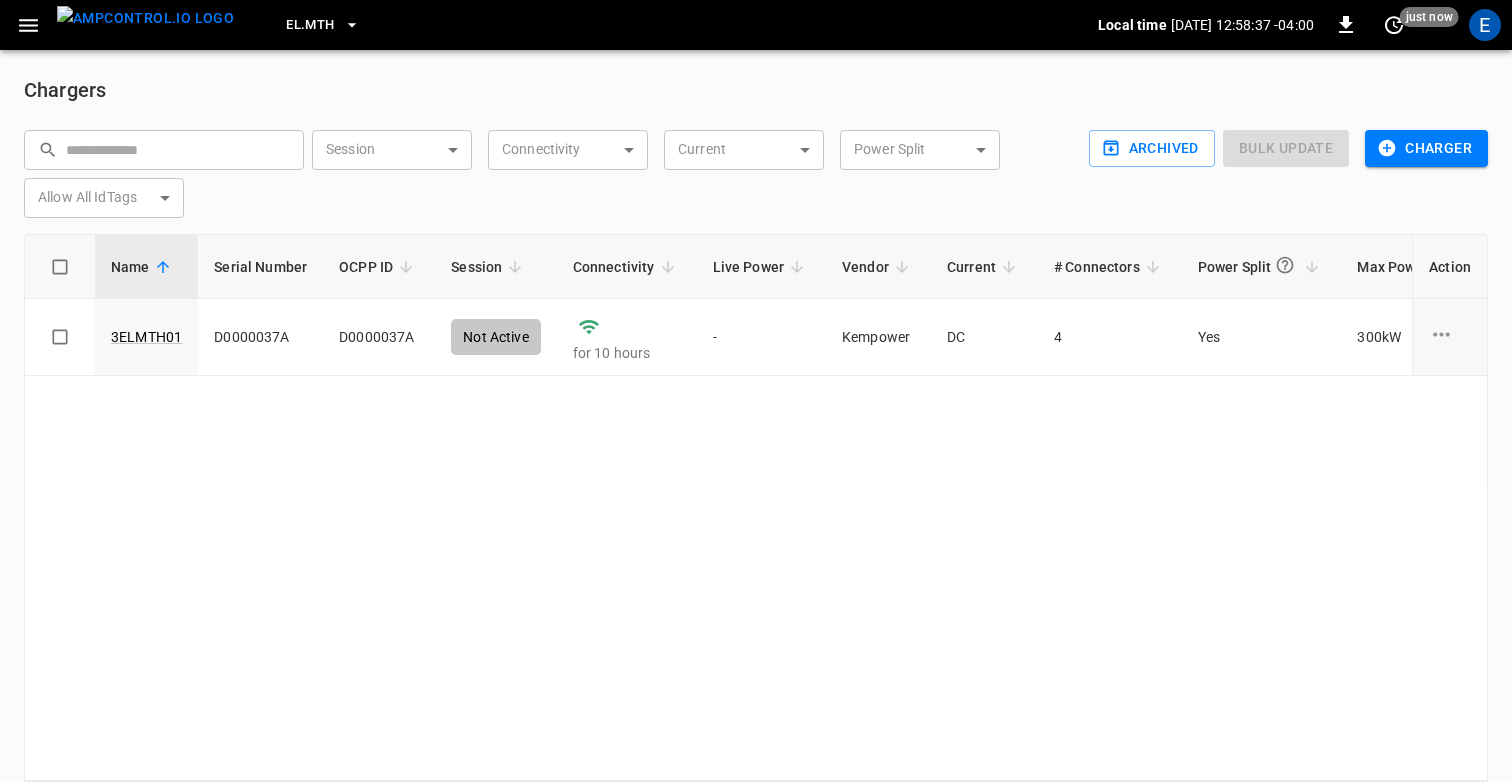 click on "EL.MTH" at bounding box center (310, 25) 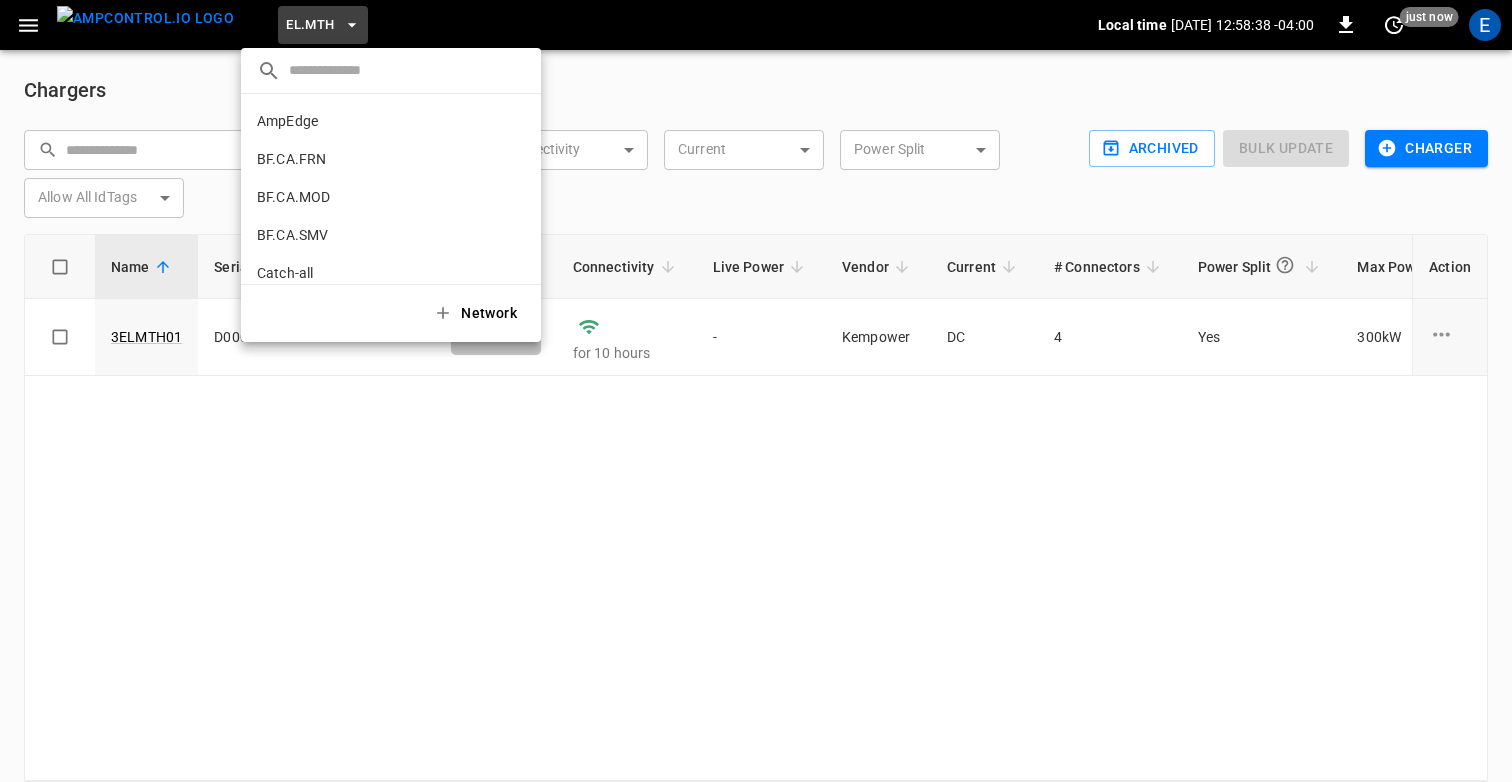 scroll, scrollTop: 640, scrollLeft: 0, axis: vertical 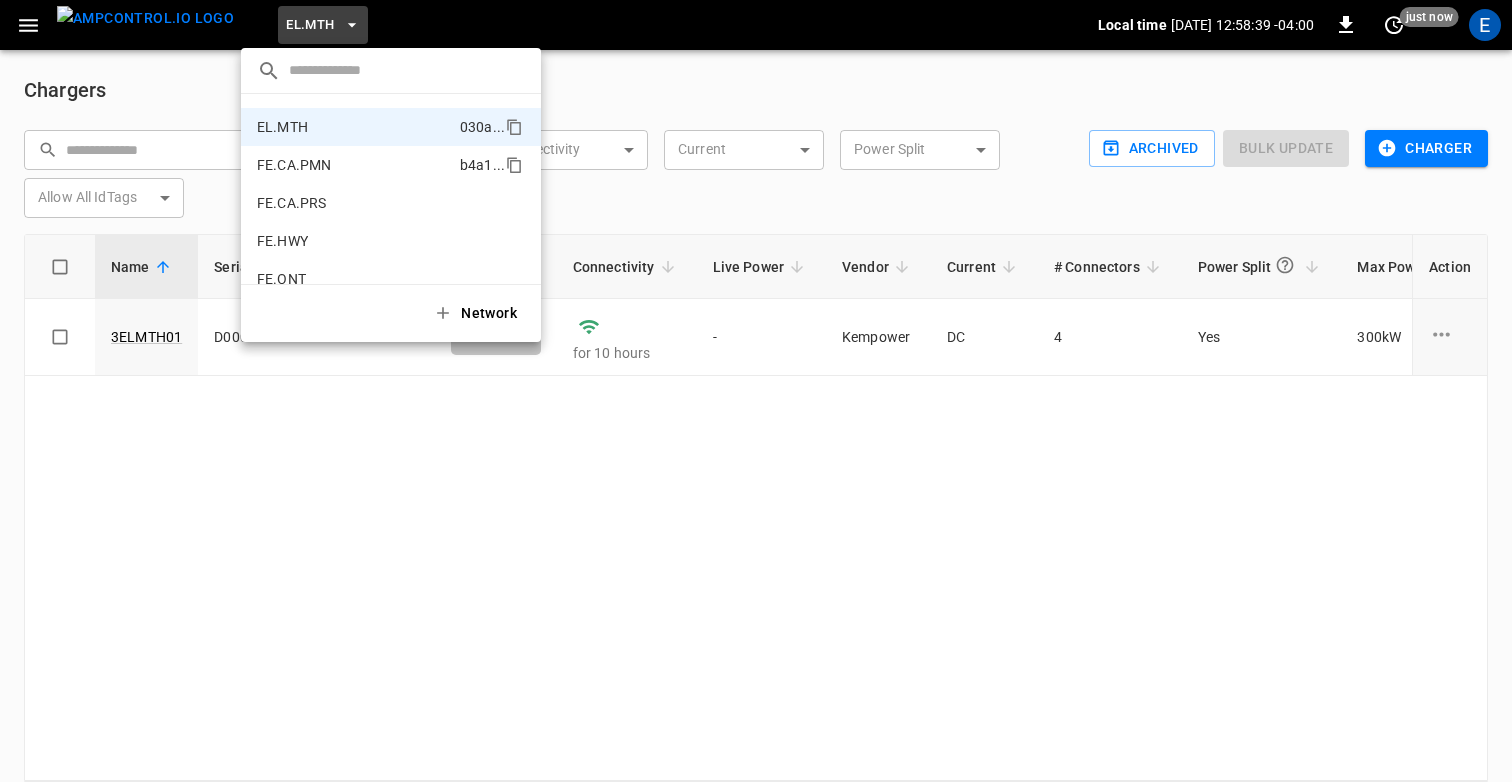 click on "FE.CA.PMN" at bounding box center (294, 165) 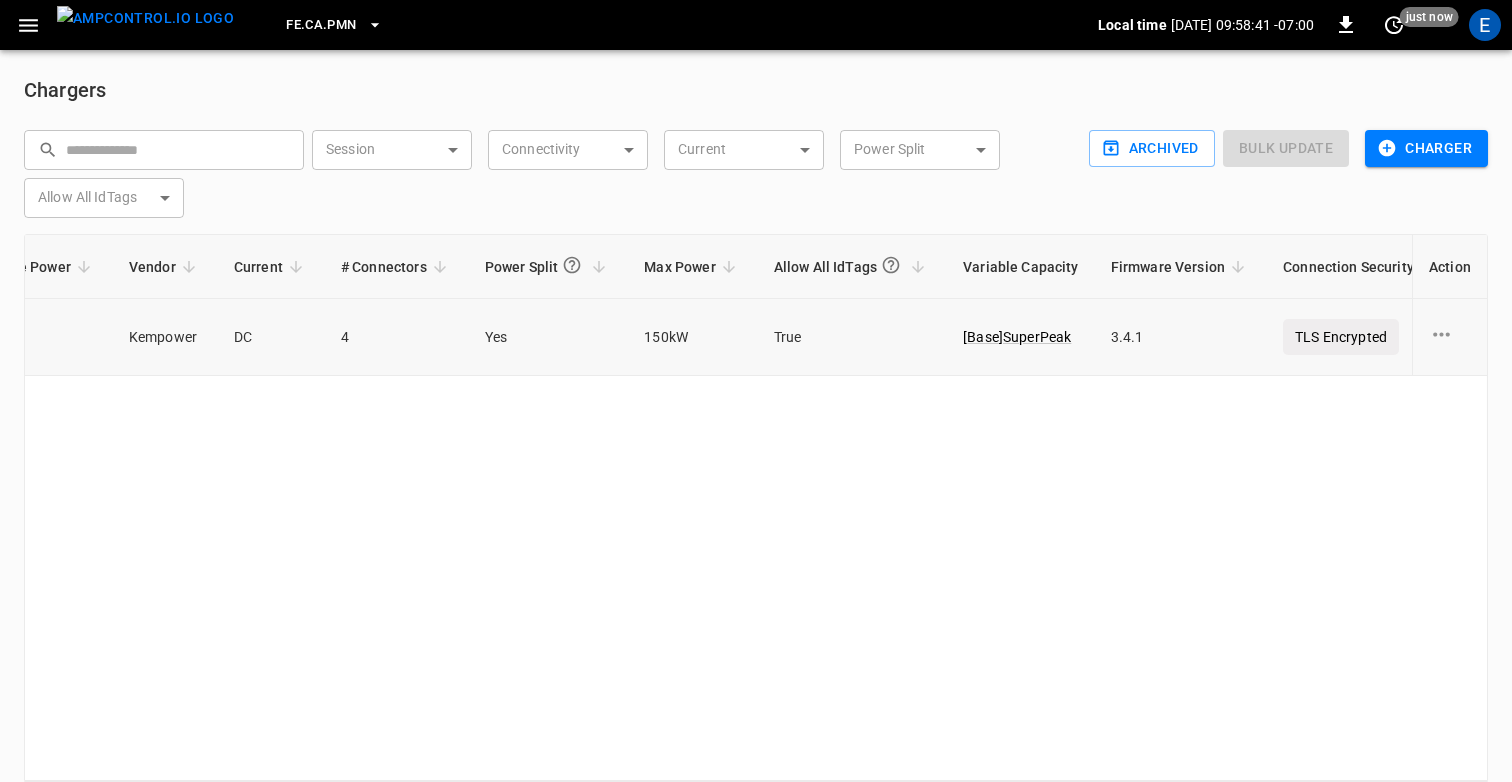 scroll, scrollTop: 0, scrollLeft: 748, axis: horizontal 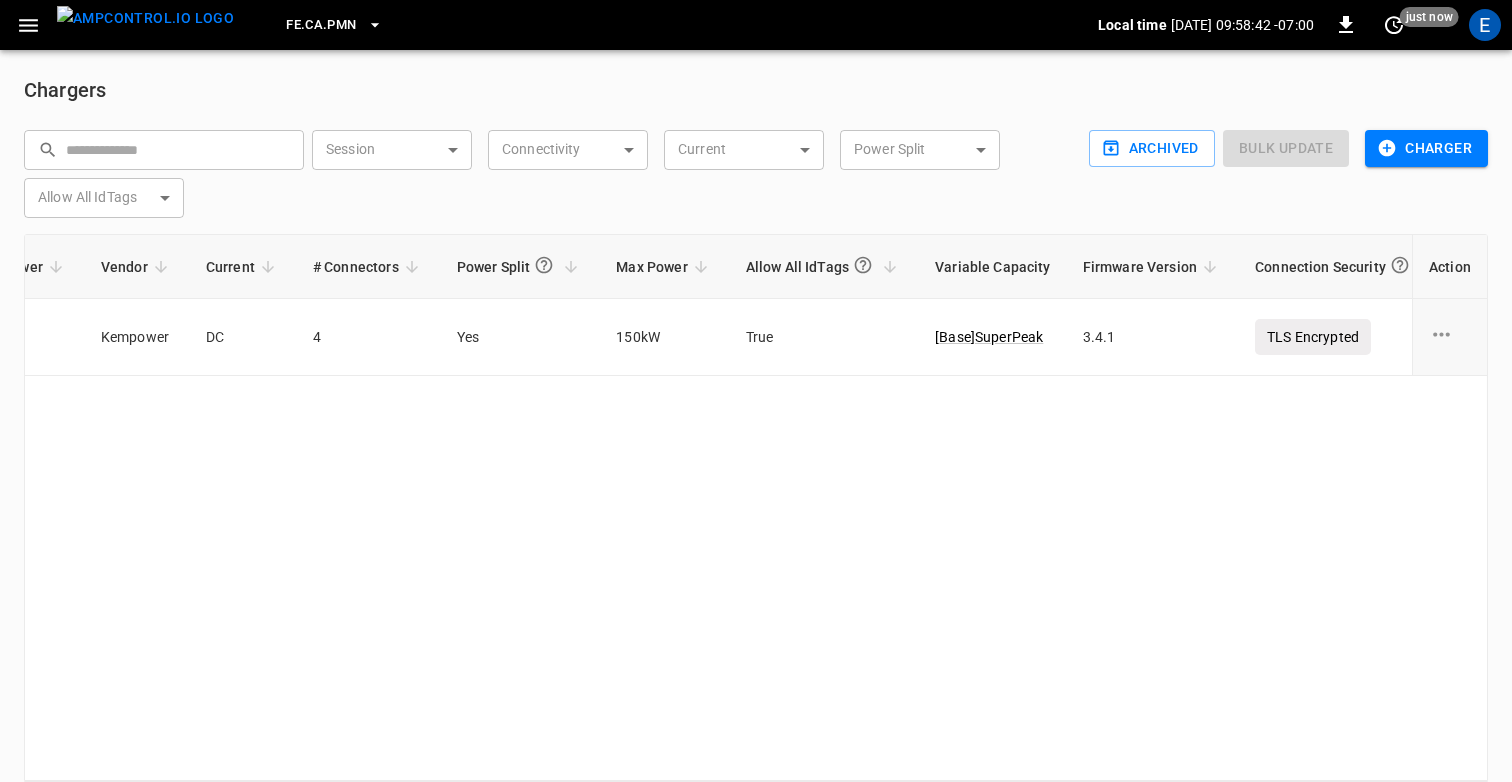 click on "FE.CA.PMN" at bounding box center (321, 25) 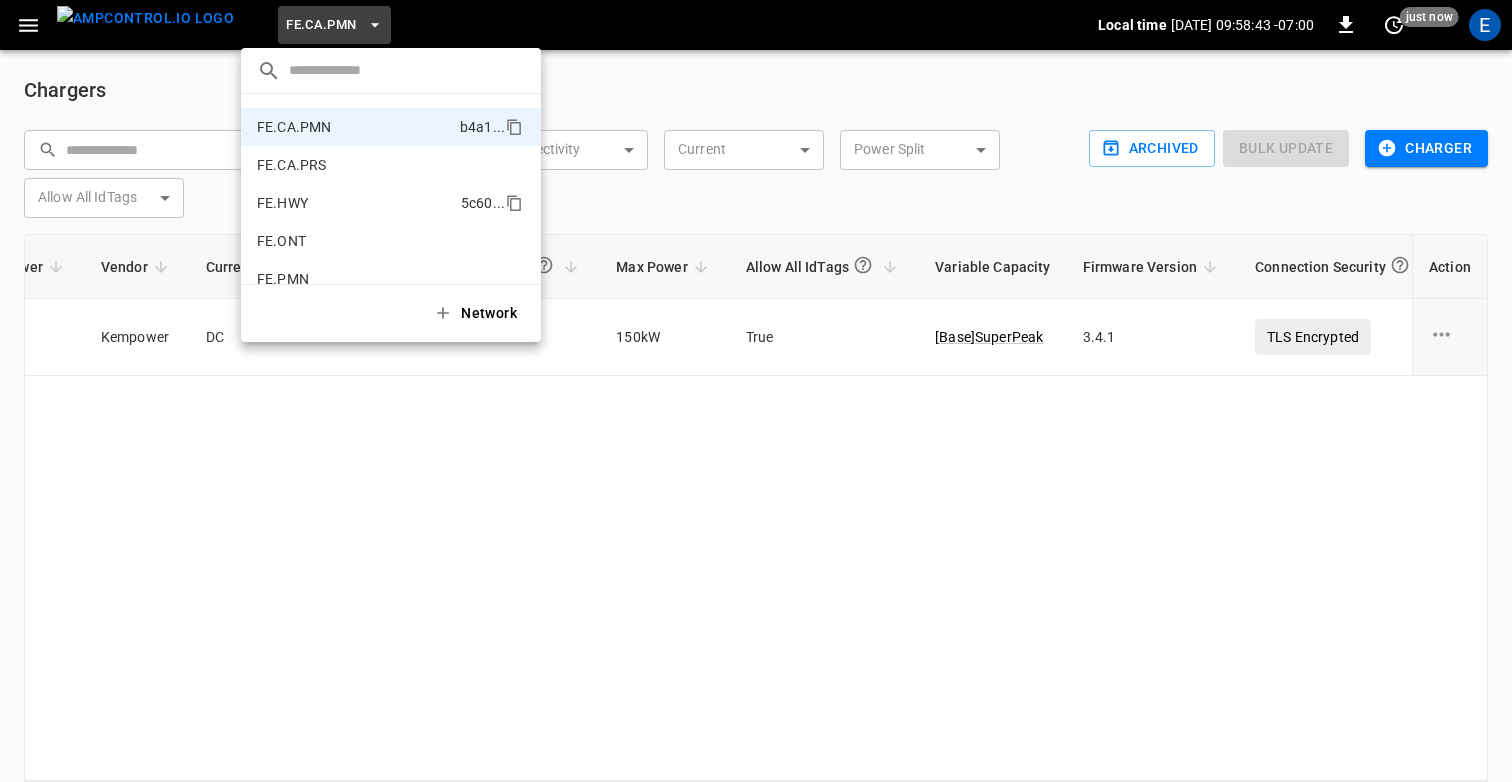 scroll, scrollTop: 701, scrollLeft: 0, axis: vertical 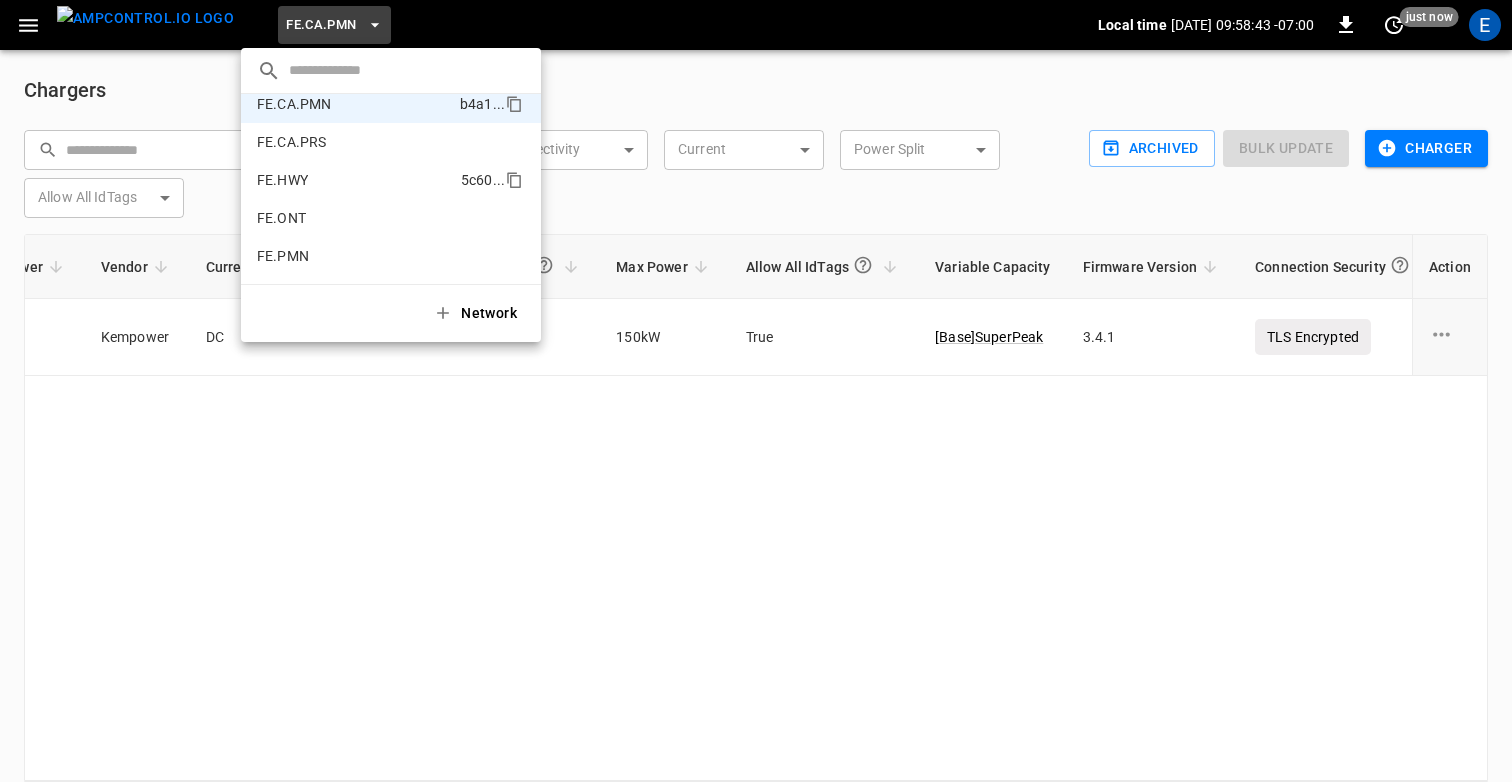 click on "FE.HWY" at bounding box center [282, 180] 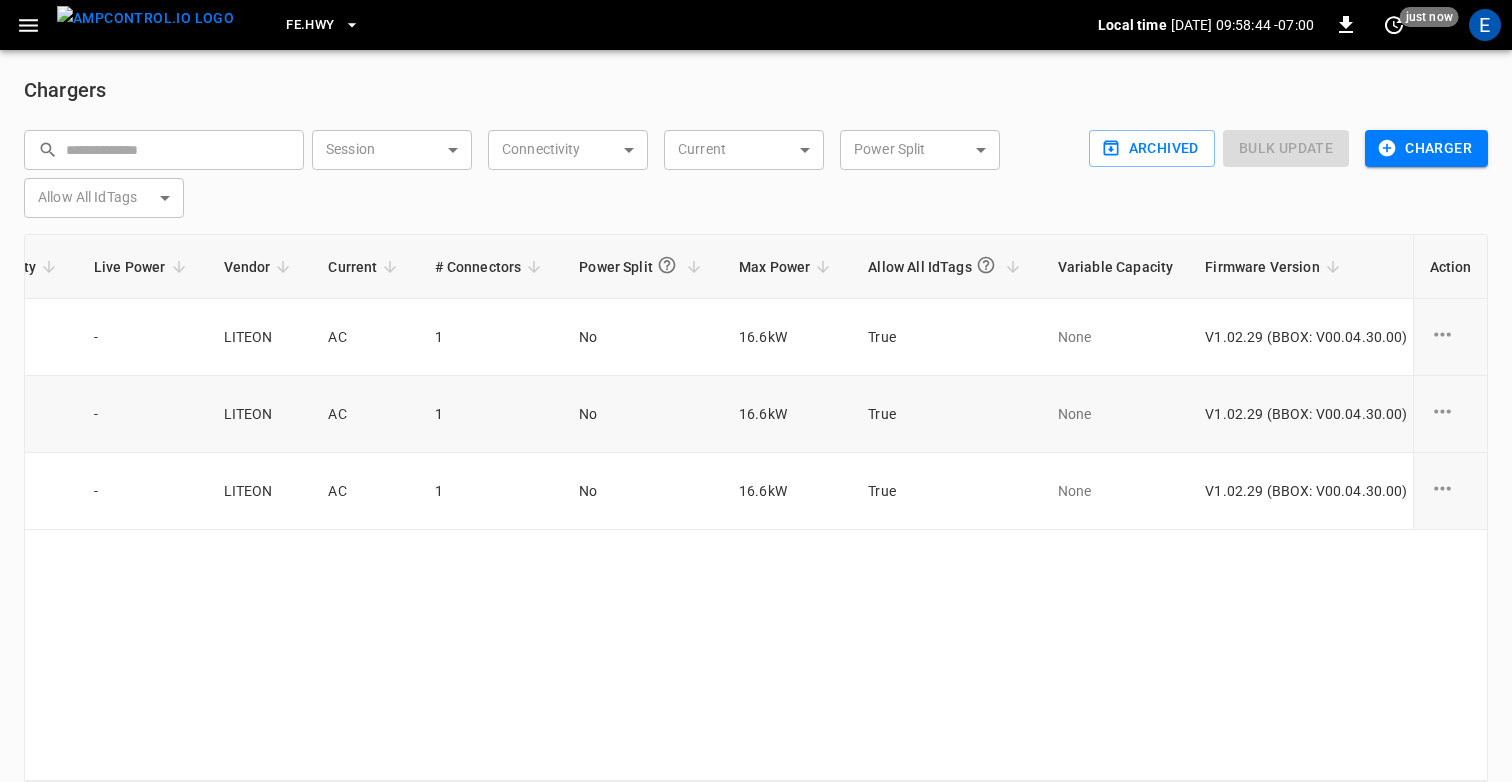 scroll, scrollTop: 0, scrollLeft: 825, axis: horizontal 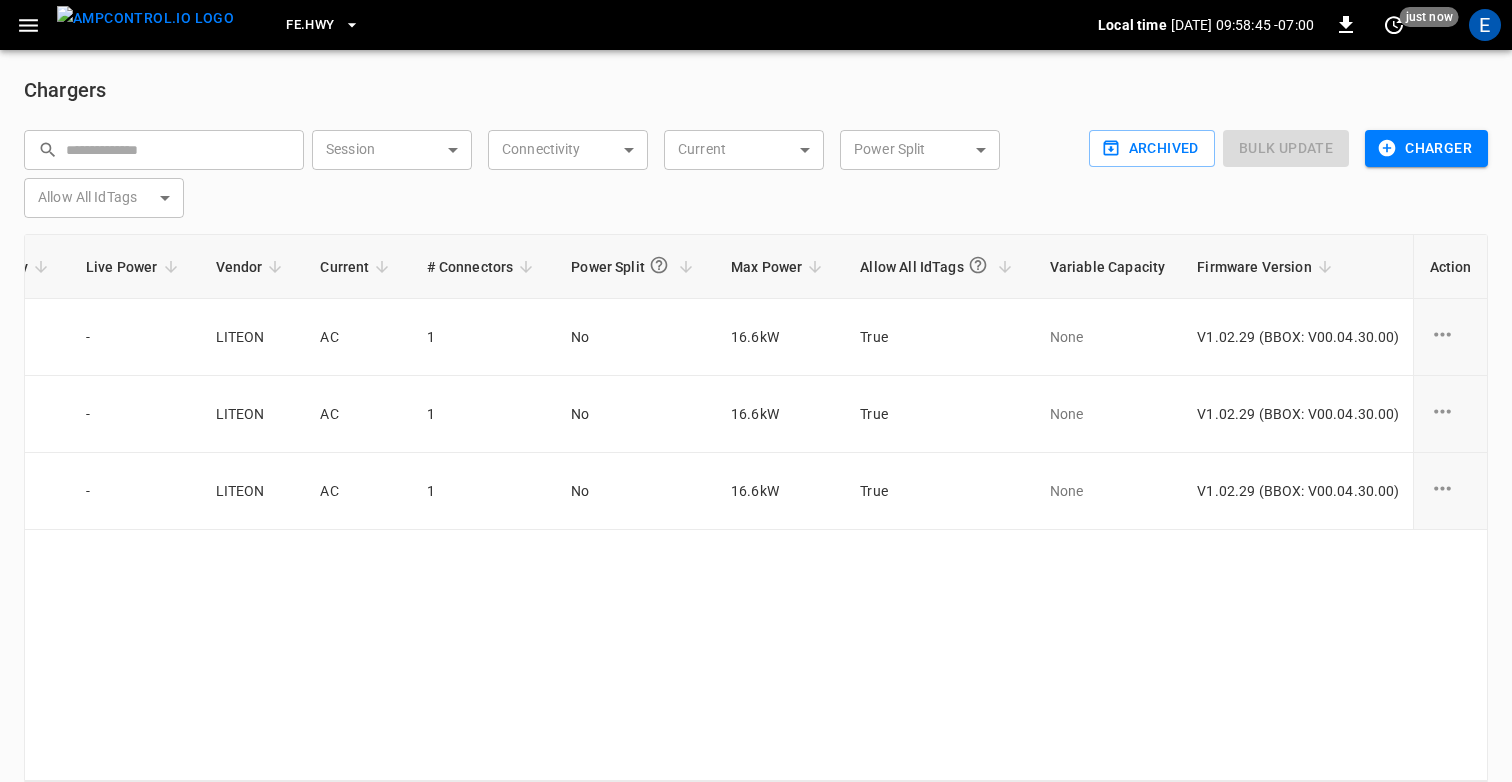click on "FE.HWY" at bounding box center [310, 25] 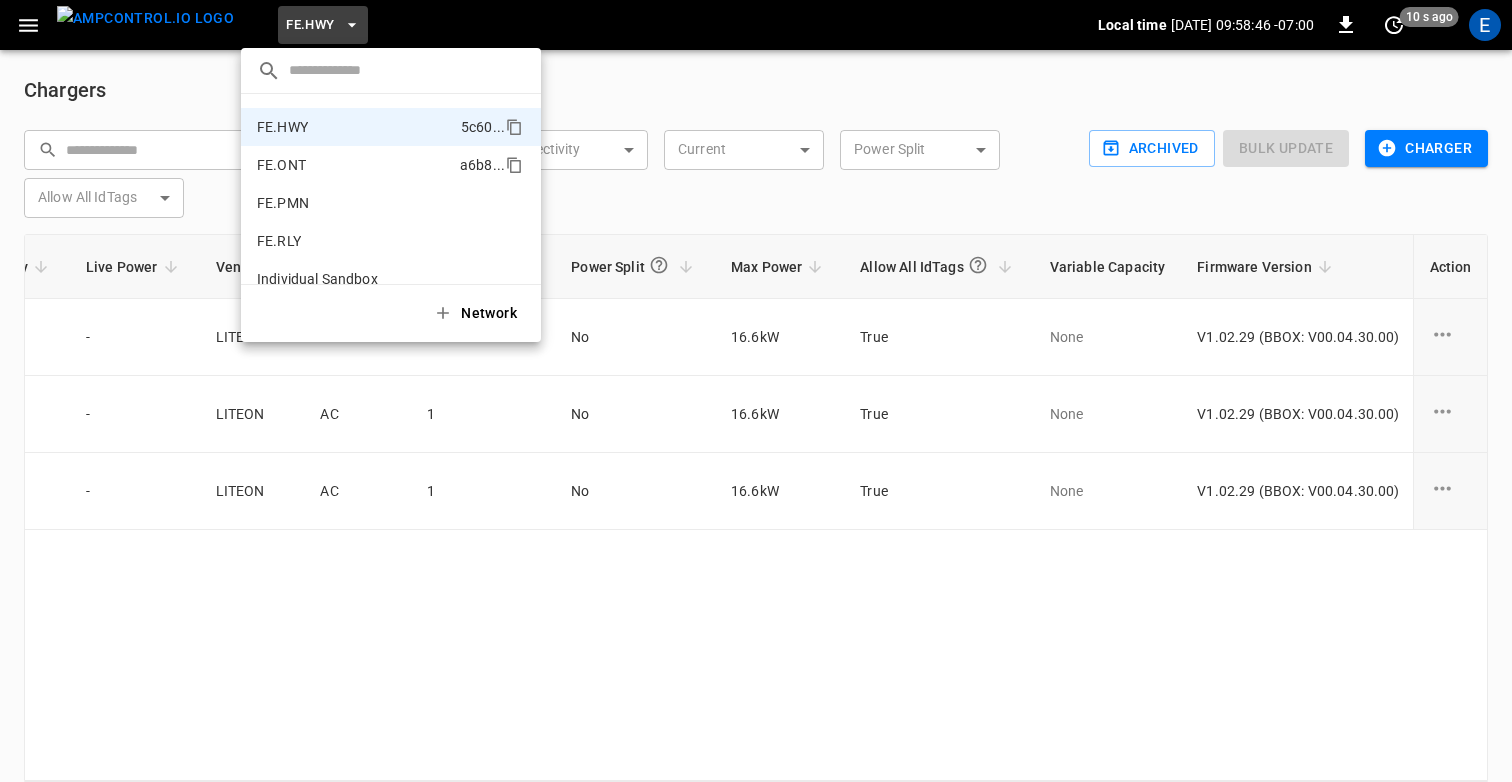 scroll, scrollTop: 708, scrollLeft: 0, axis: vertical 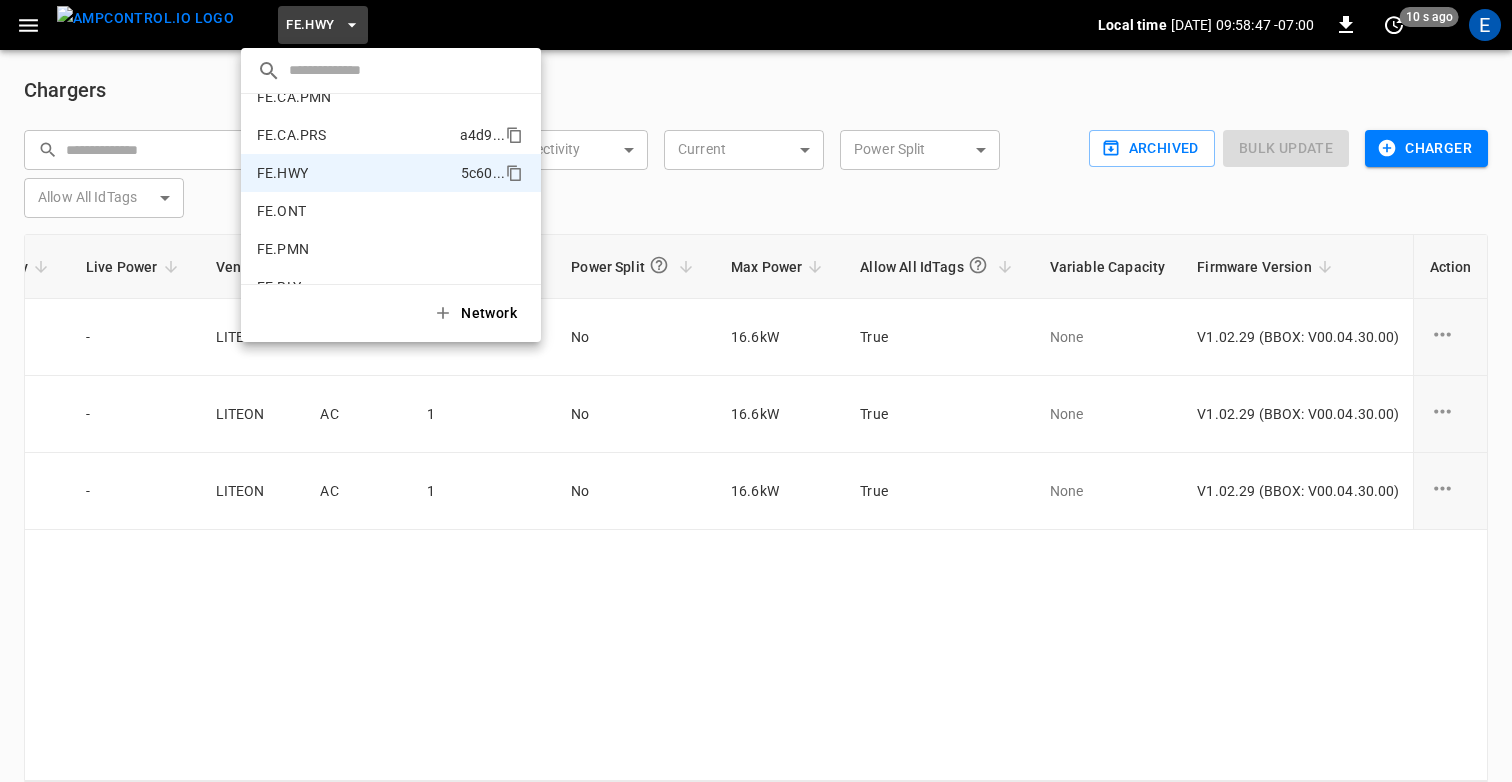 click on "FE.CA.PRS" at bounding box center [291, 135] 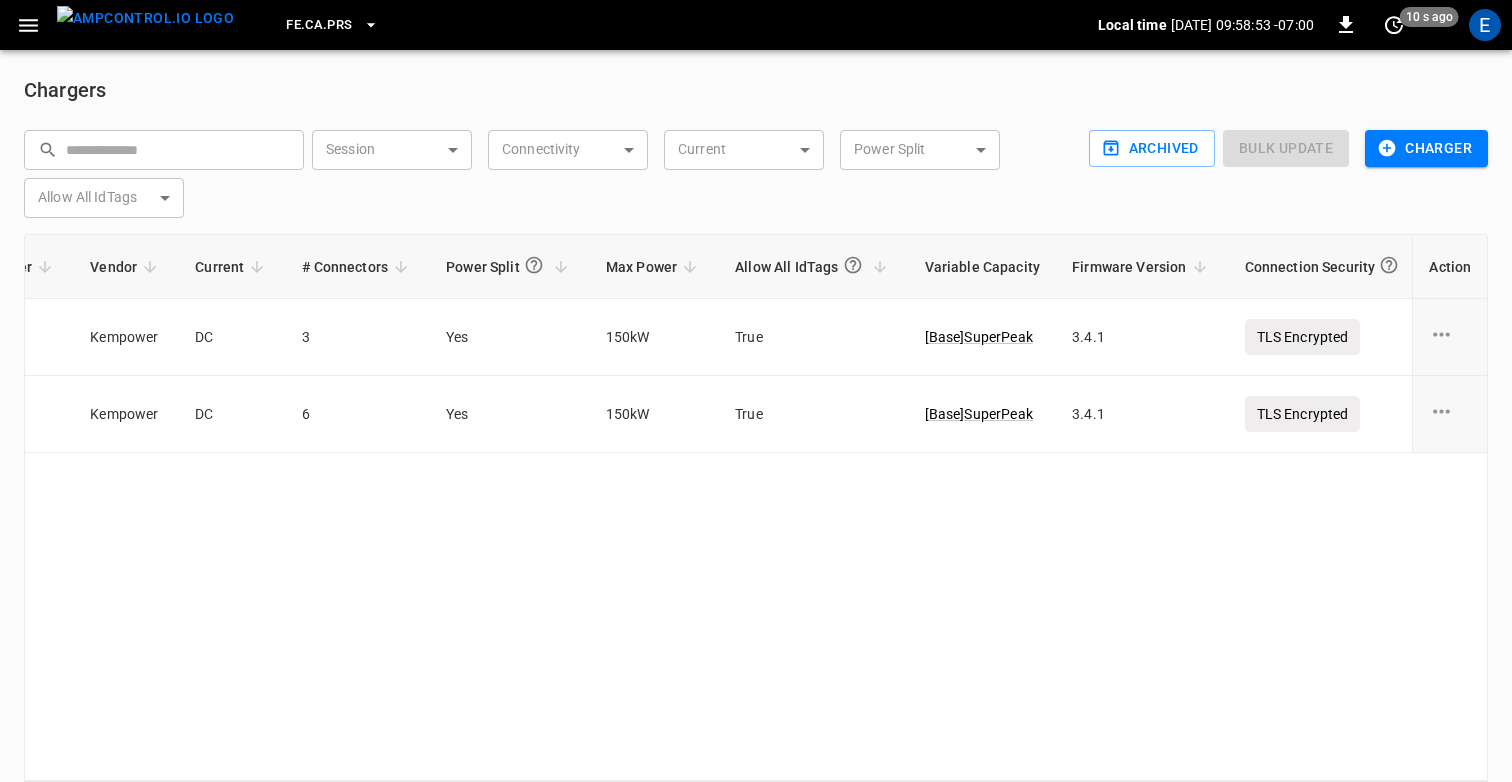 type 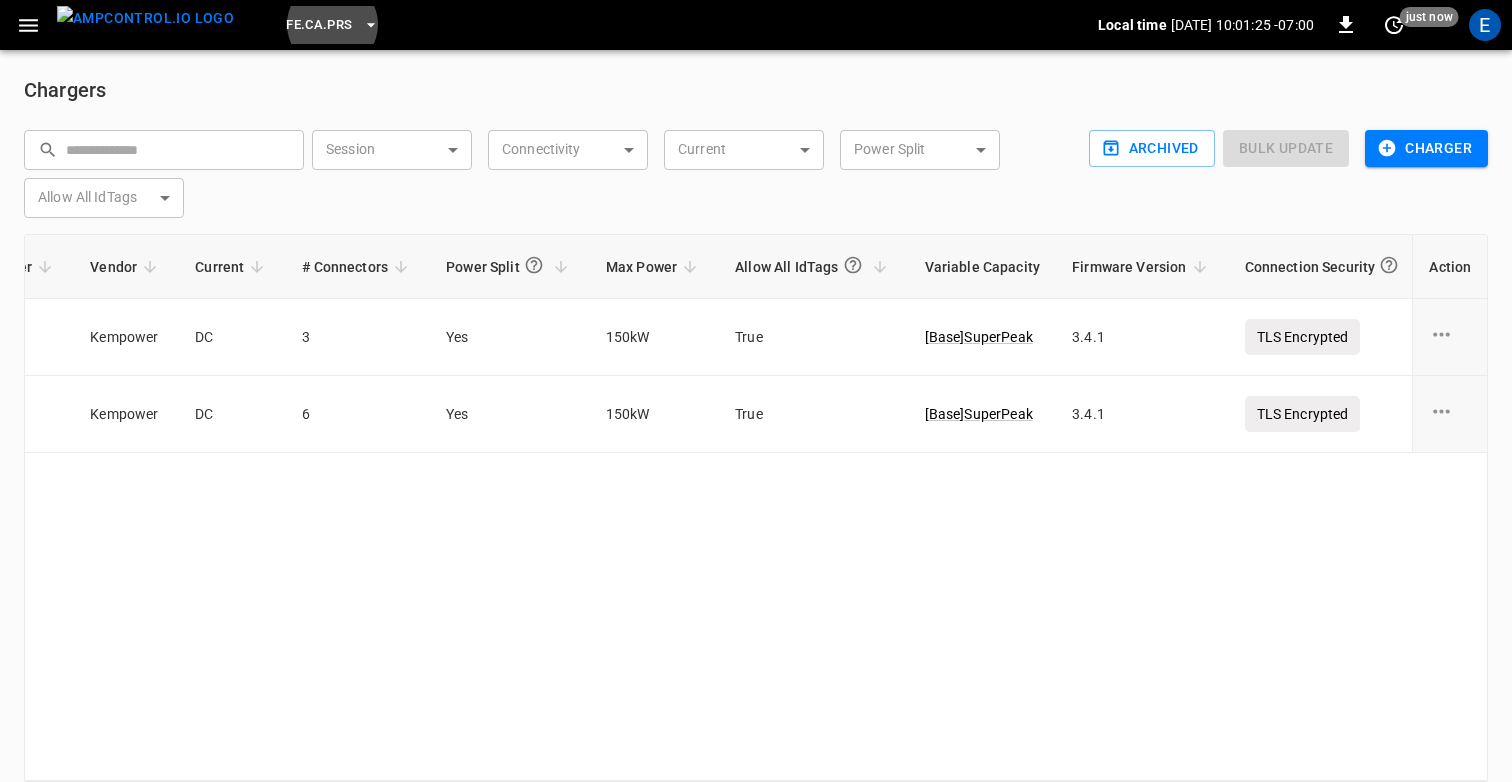 click on "Chargers" at bounding box center [756, 90] 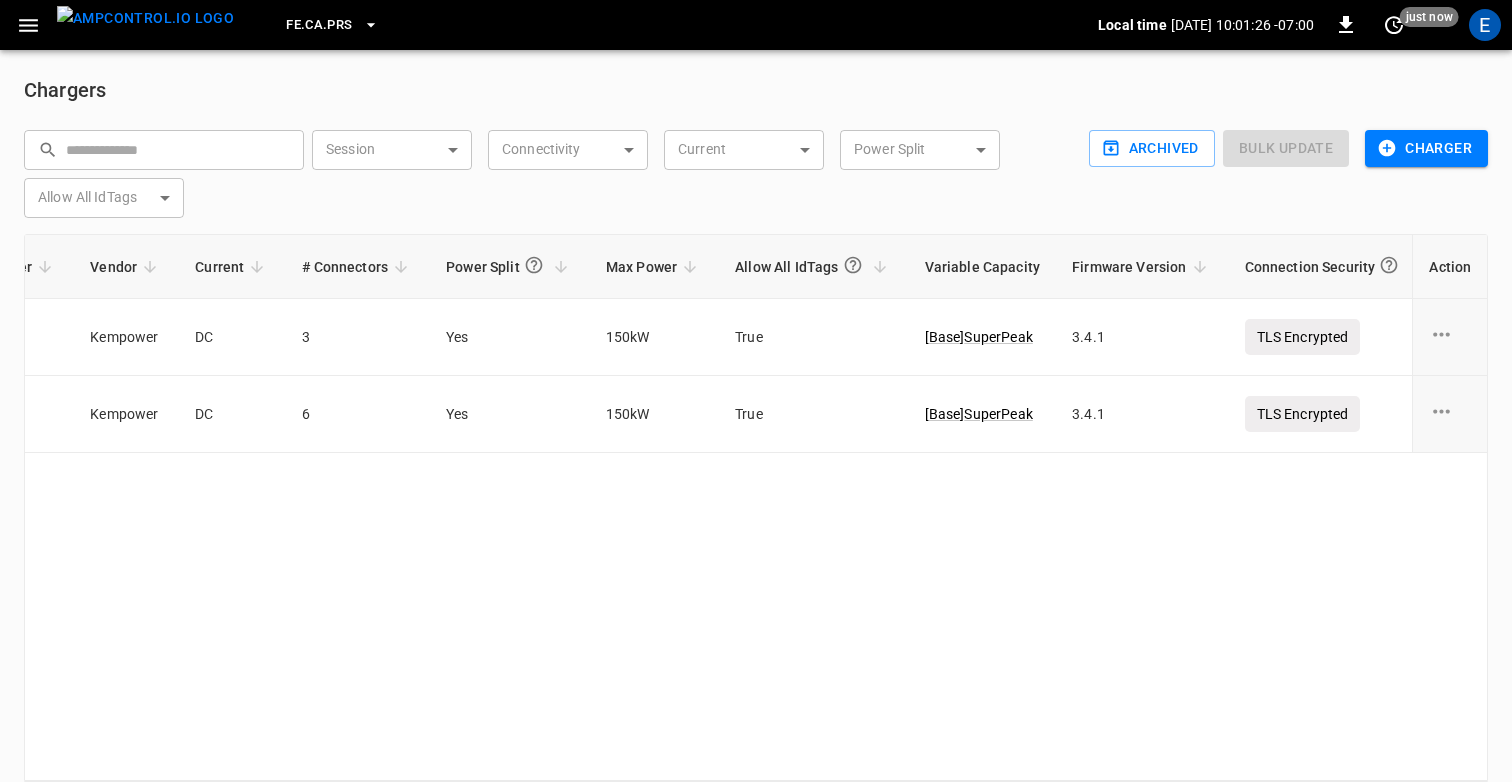 click at bounding box center (145, 18) 